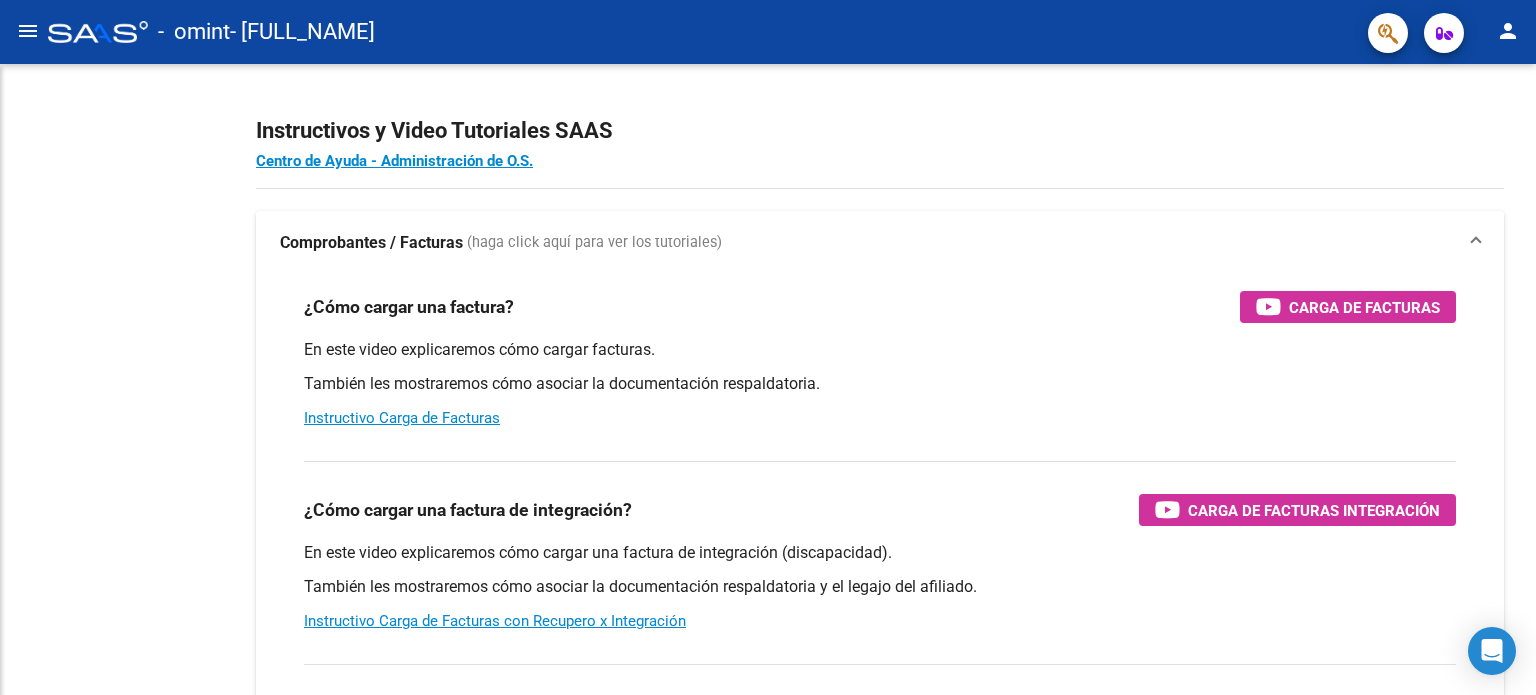 scroll, scrollTop: 0, scrollLeft: 0, axis: both 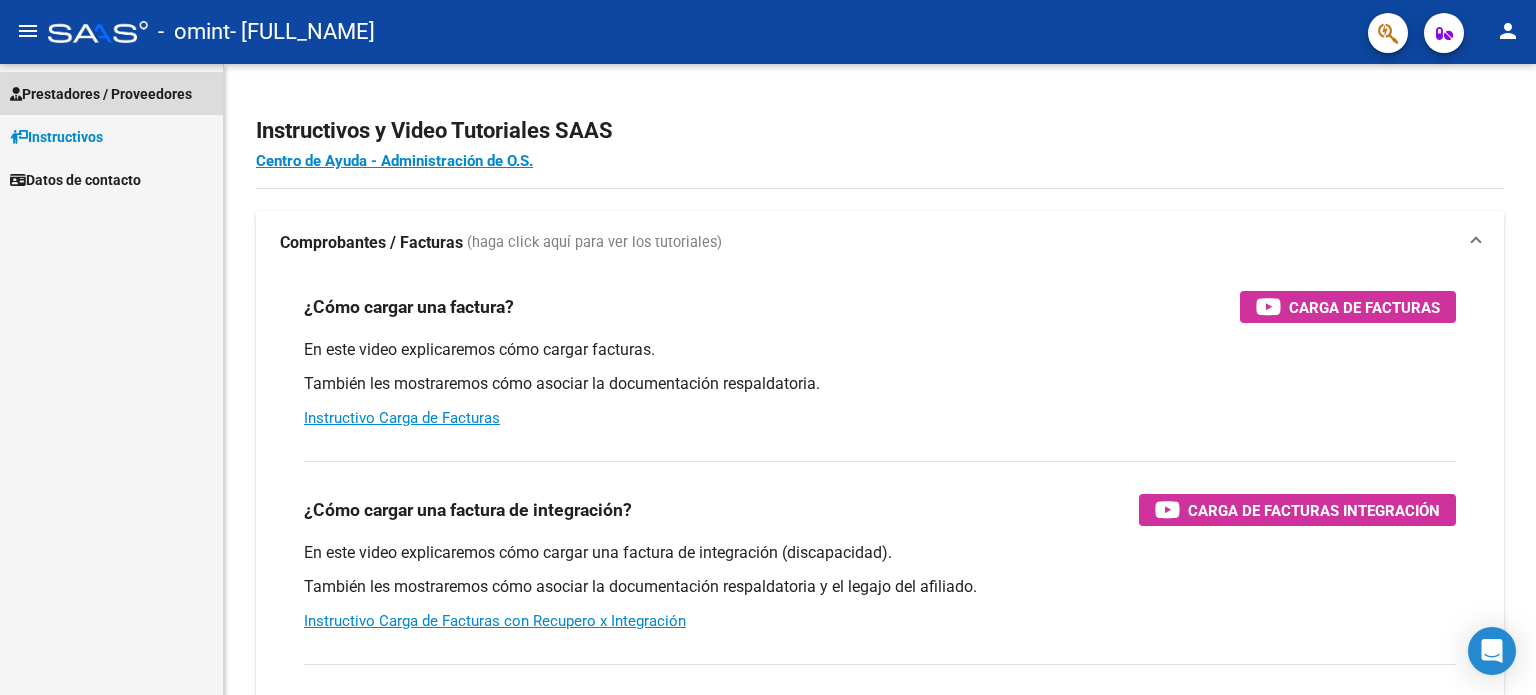 click on "Prestadores / Proveedores" at bounding box center [101, 94] 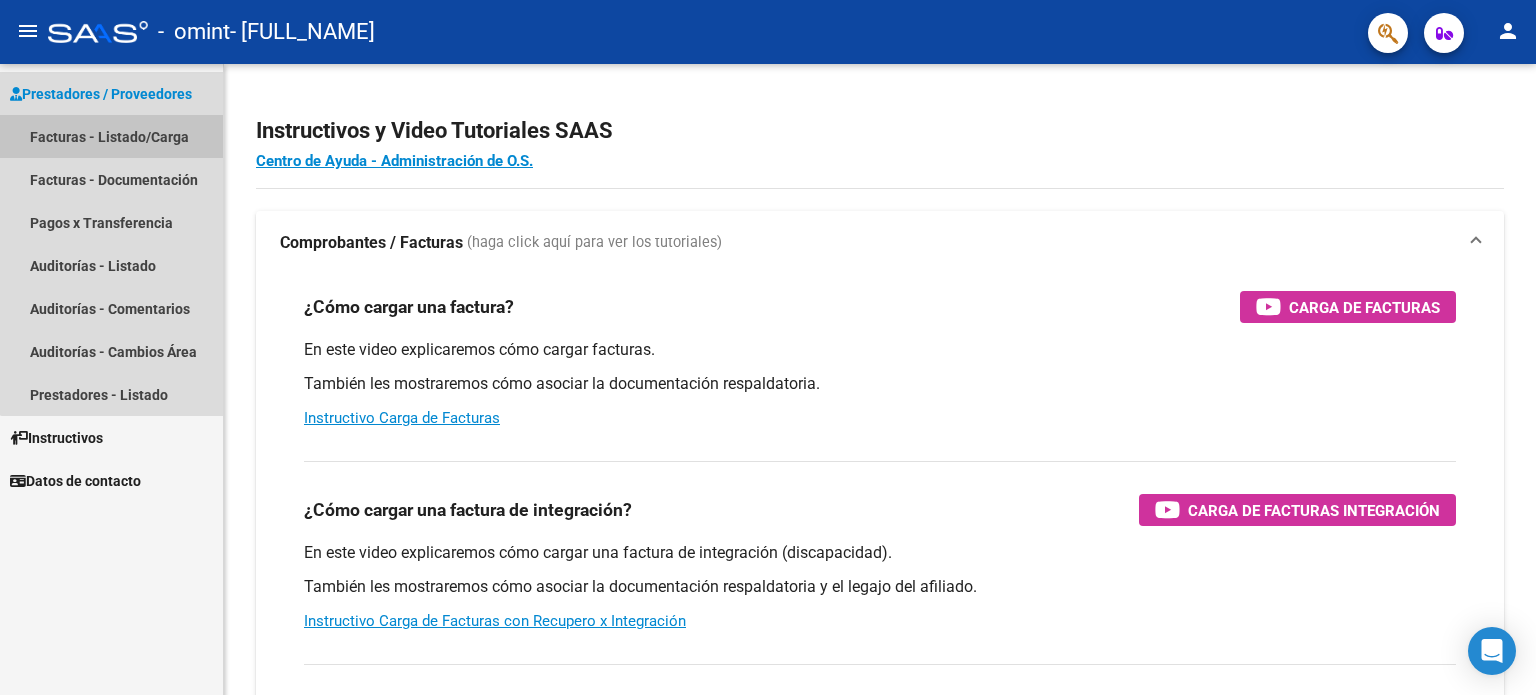 click on "Facturas - Listado/Carga" at bounding box center [111, 136] 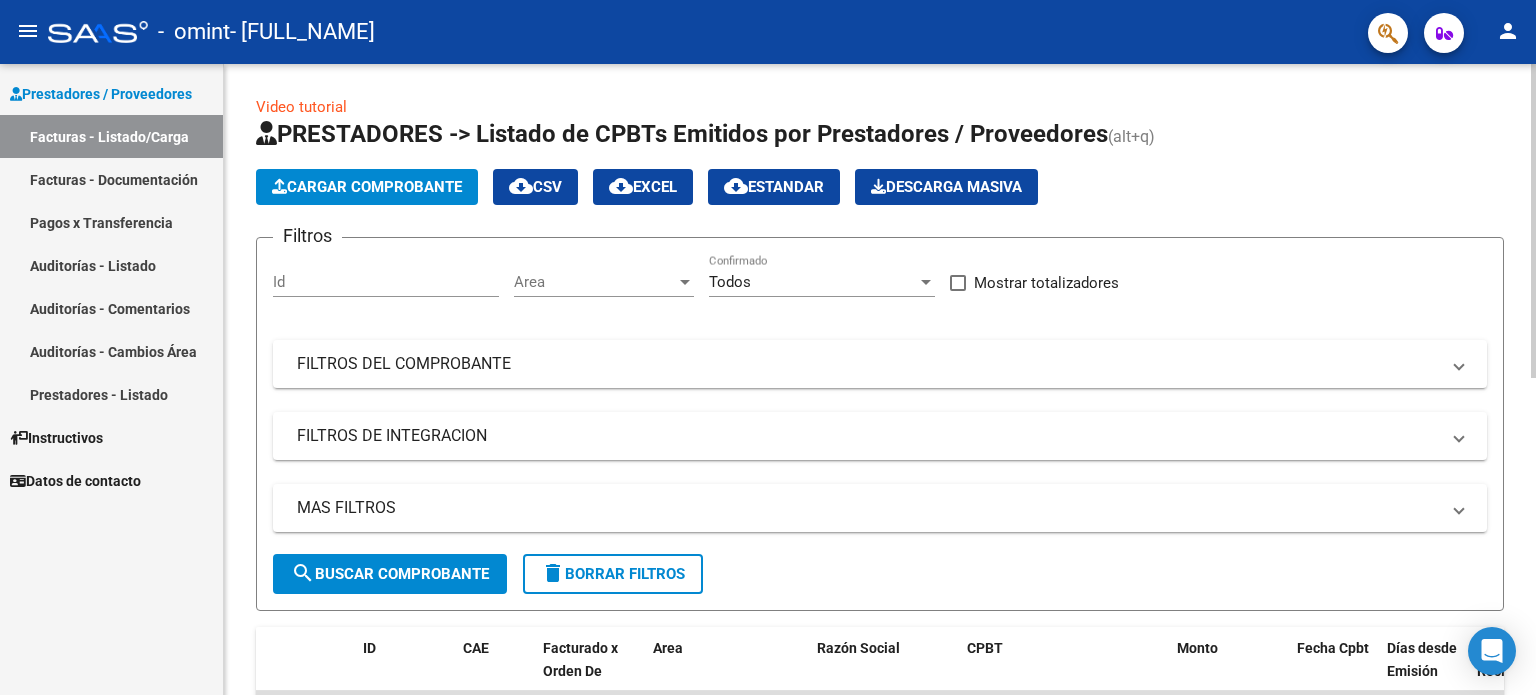 click on "Cargar Comprobante" 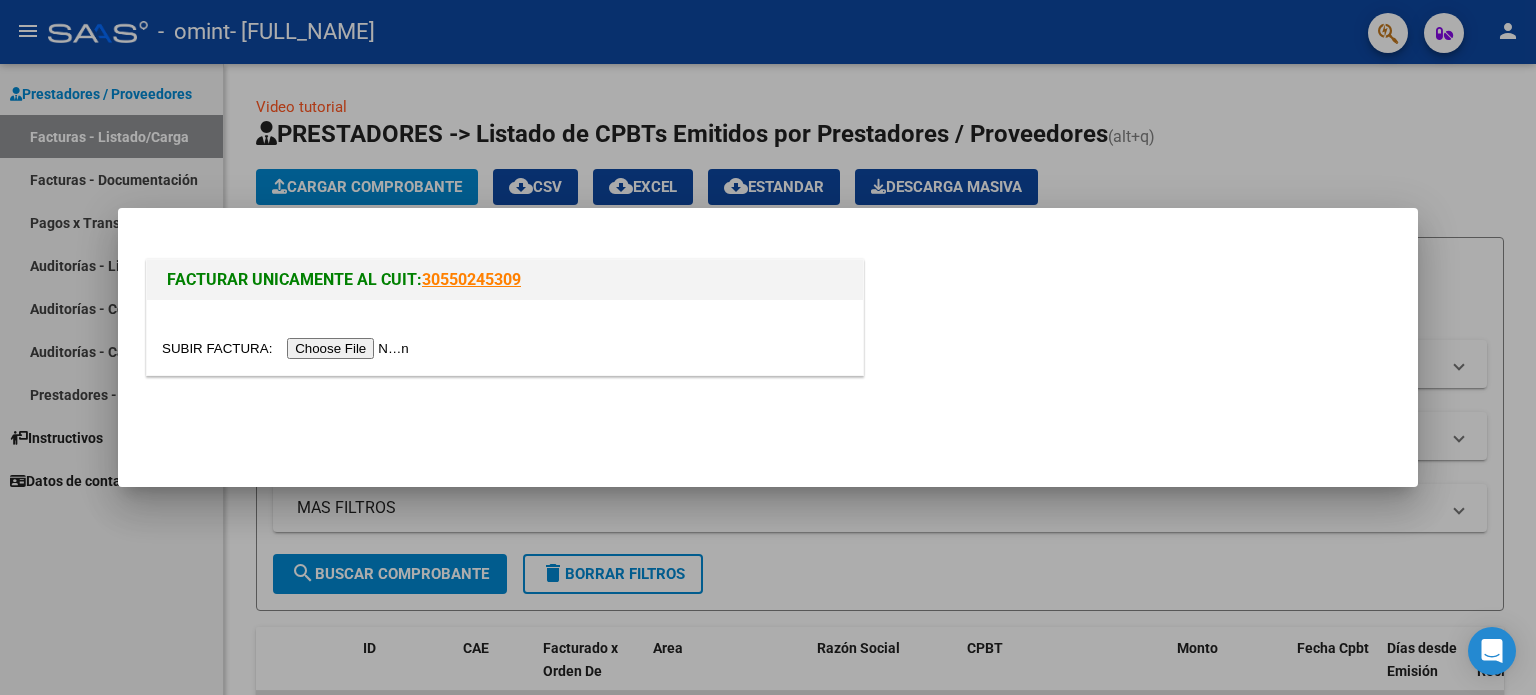 click at bounding box center [288, 348] 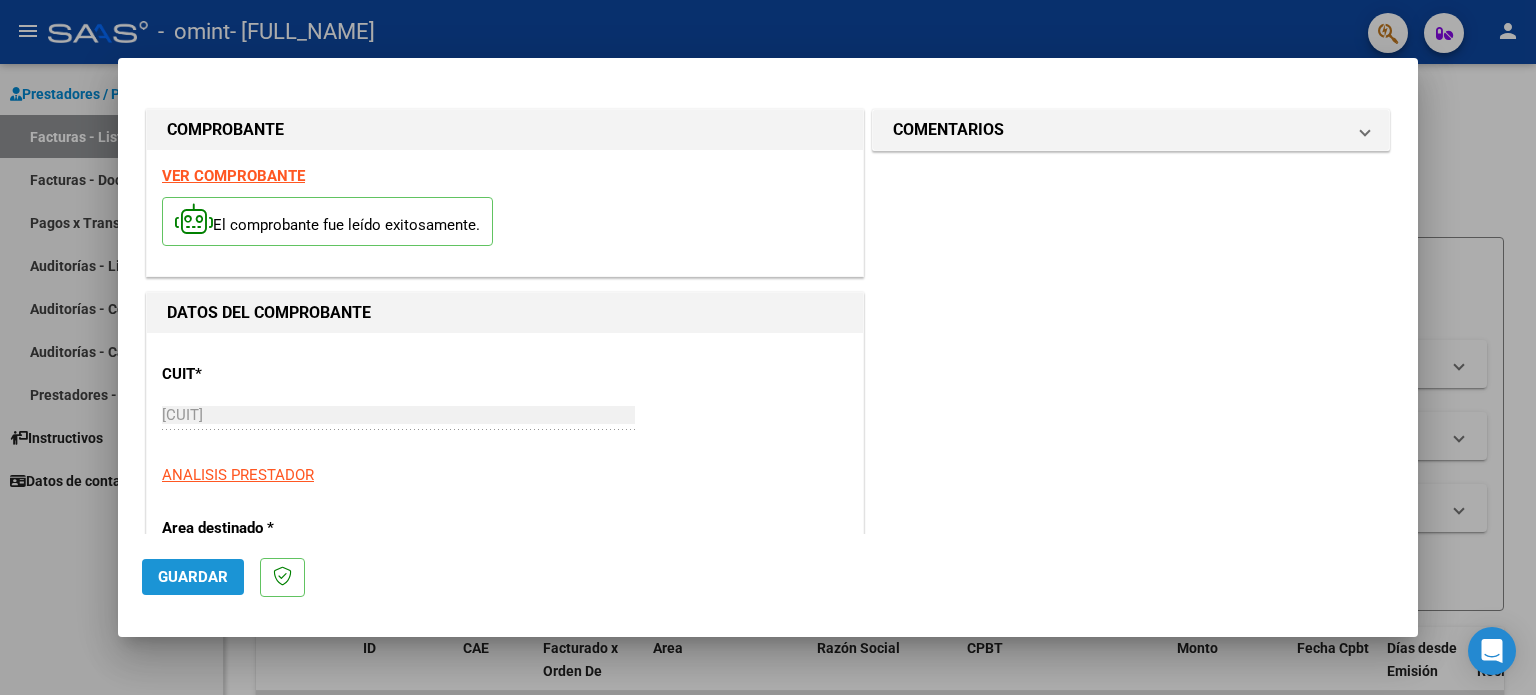 click on "Guardar" 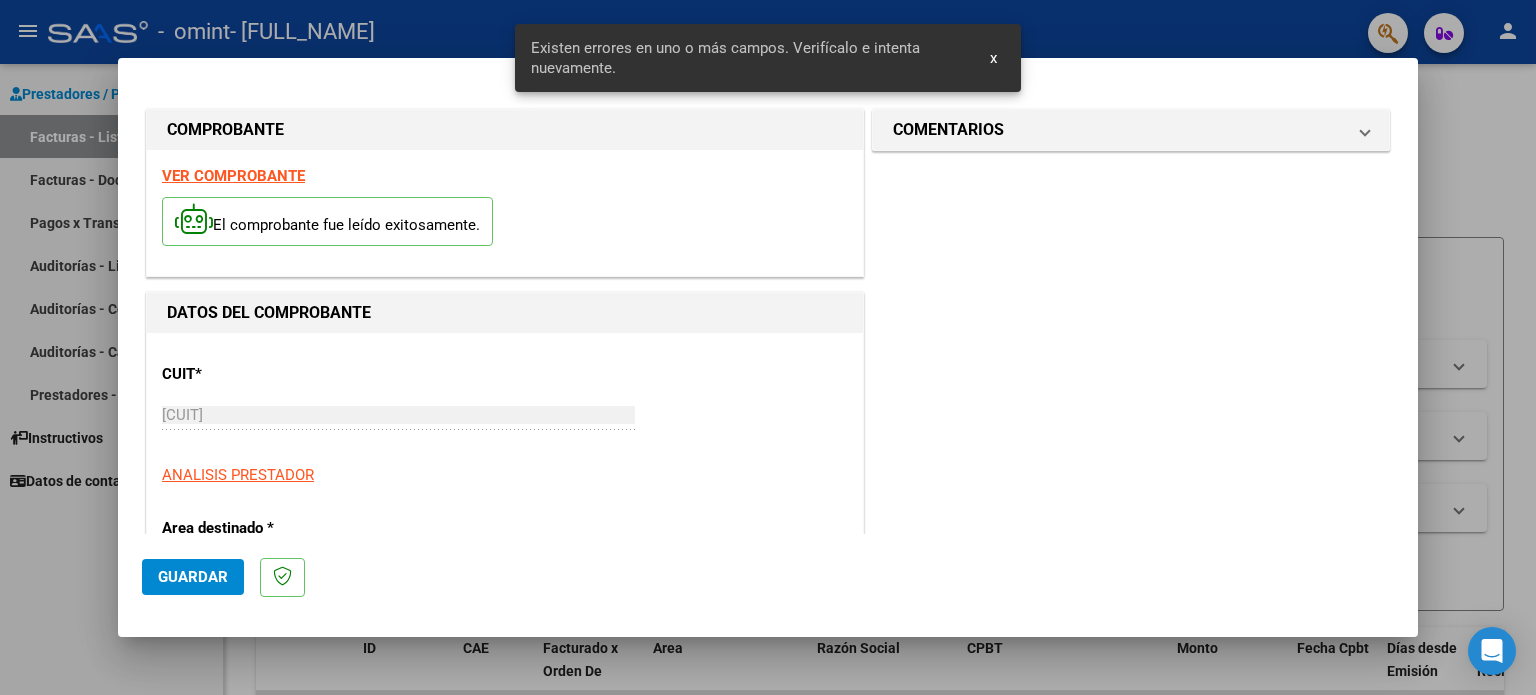 scroll, scrollTop: 431, scrollLeft: 0, axis: vertical 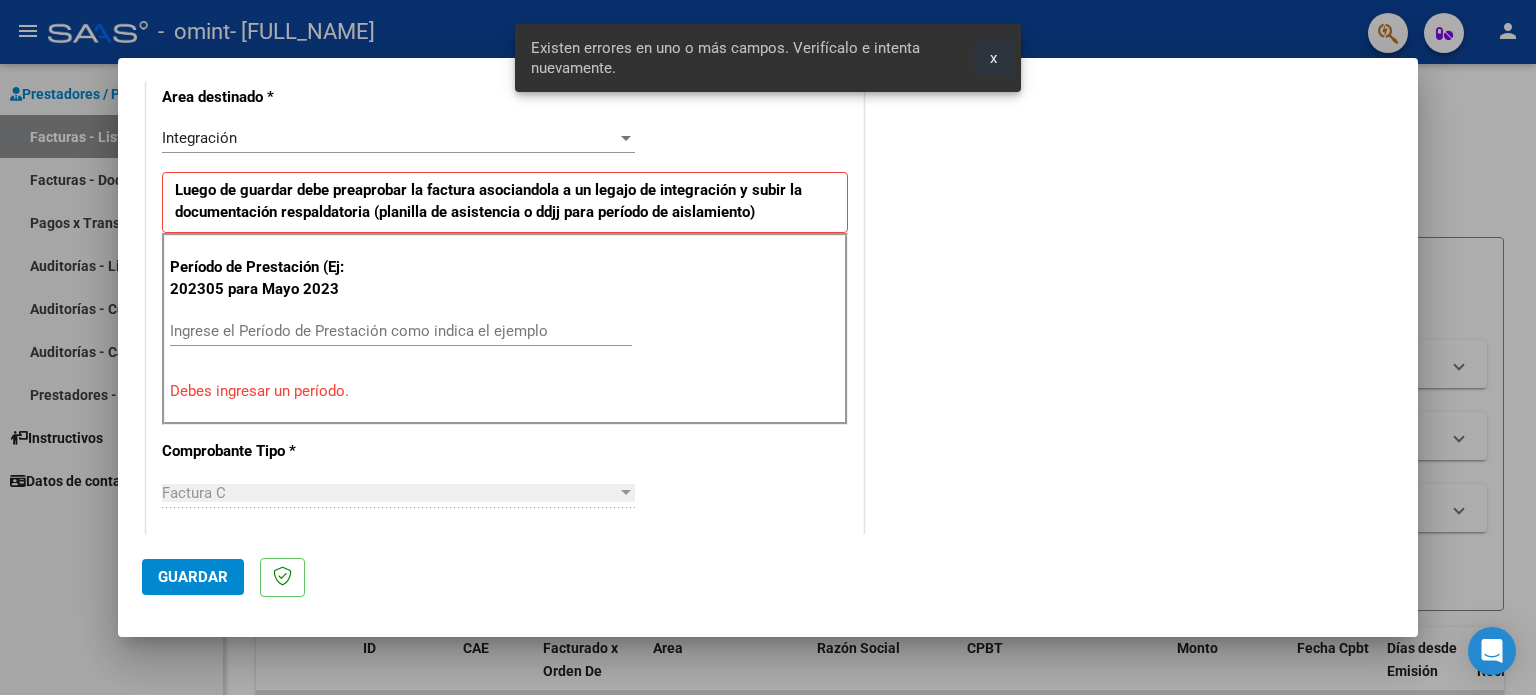 click on "x" at bounding box center [993, 58] 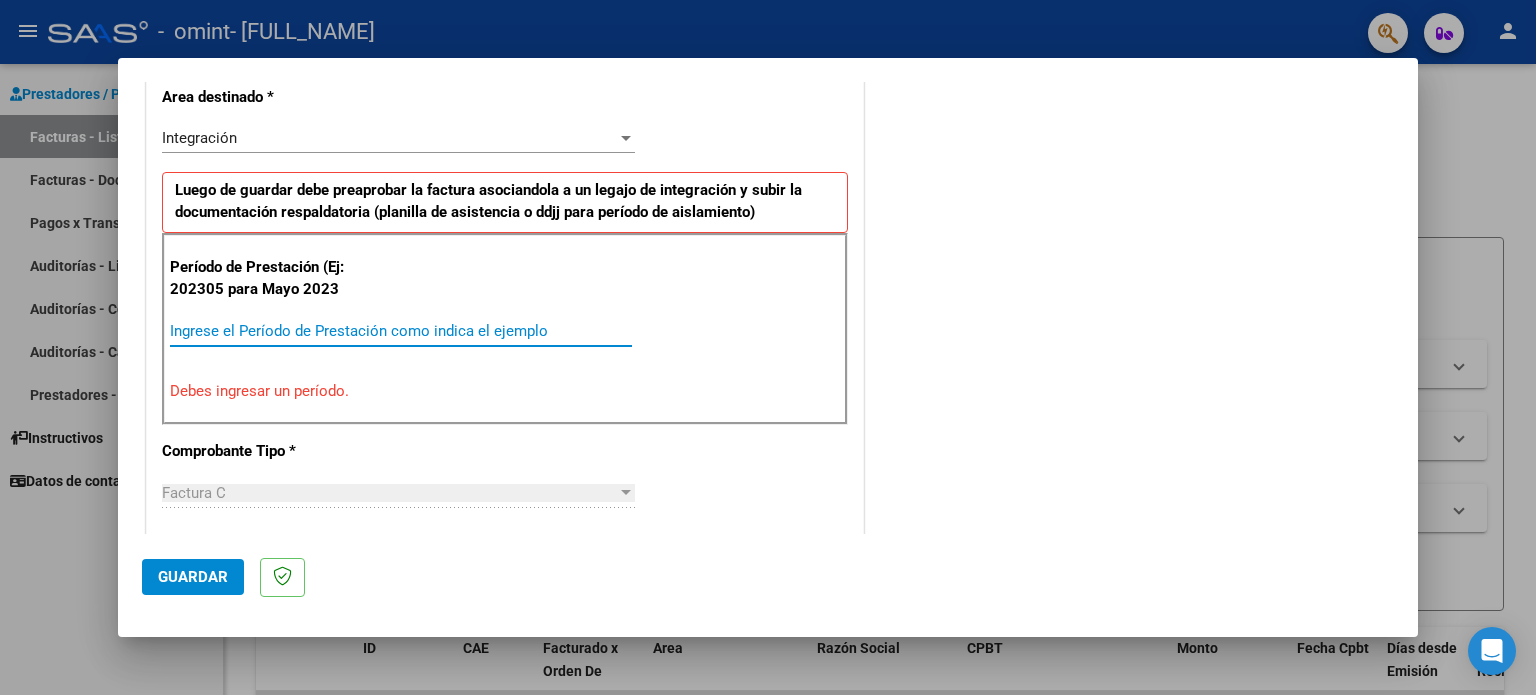 click on "Ingrese el Período de Prestación como indica el ejemplo" at bounding box center (401, 331) 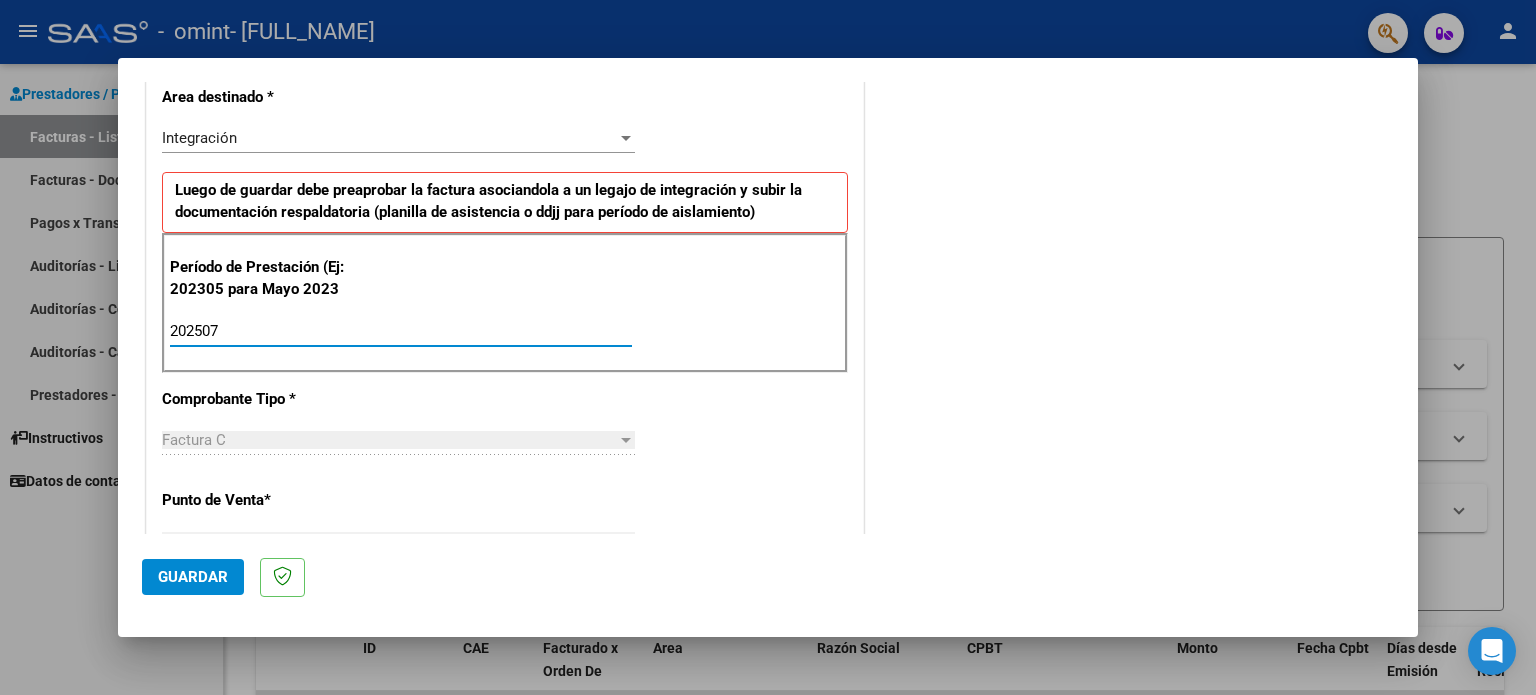 type on "202507" 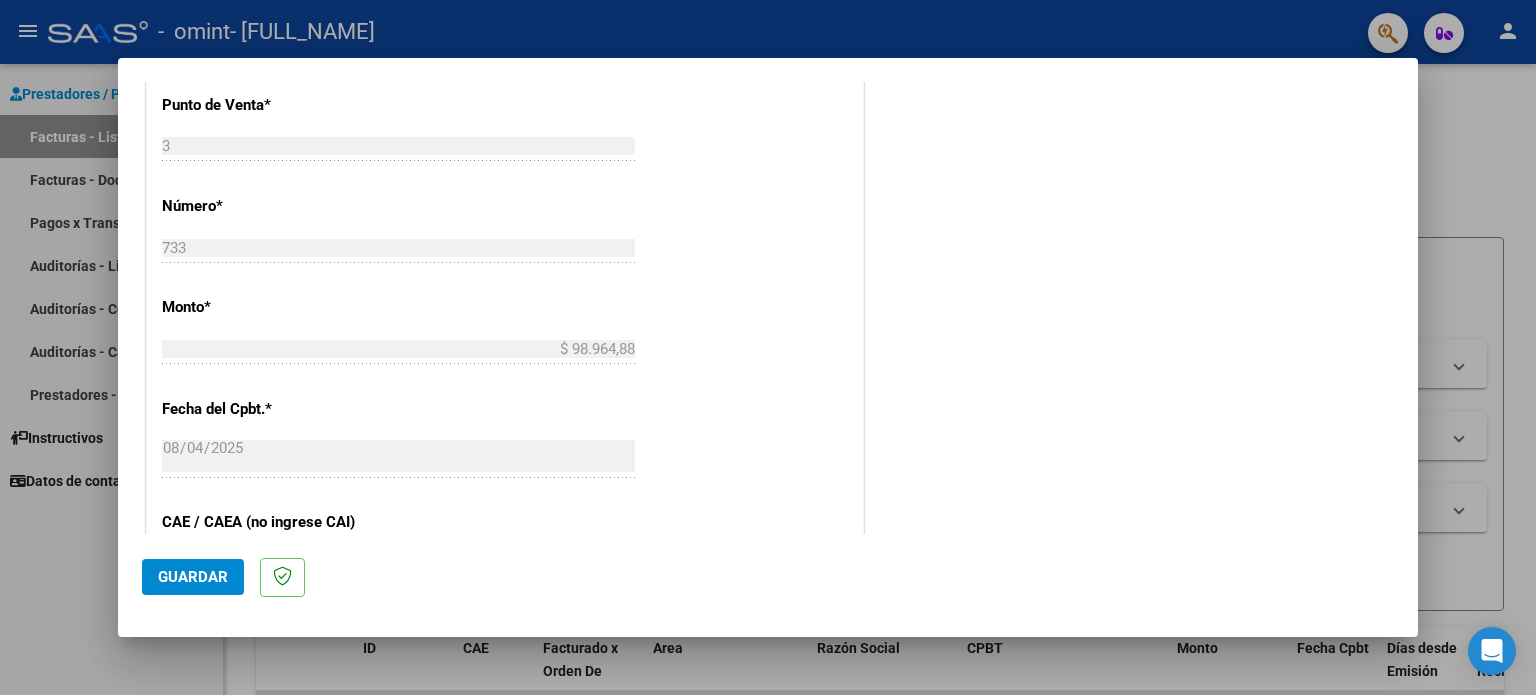 scroll, scrollTop: 1221, scrollLeft: 0, axis: vertical 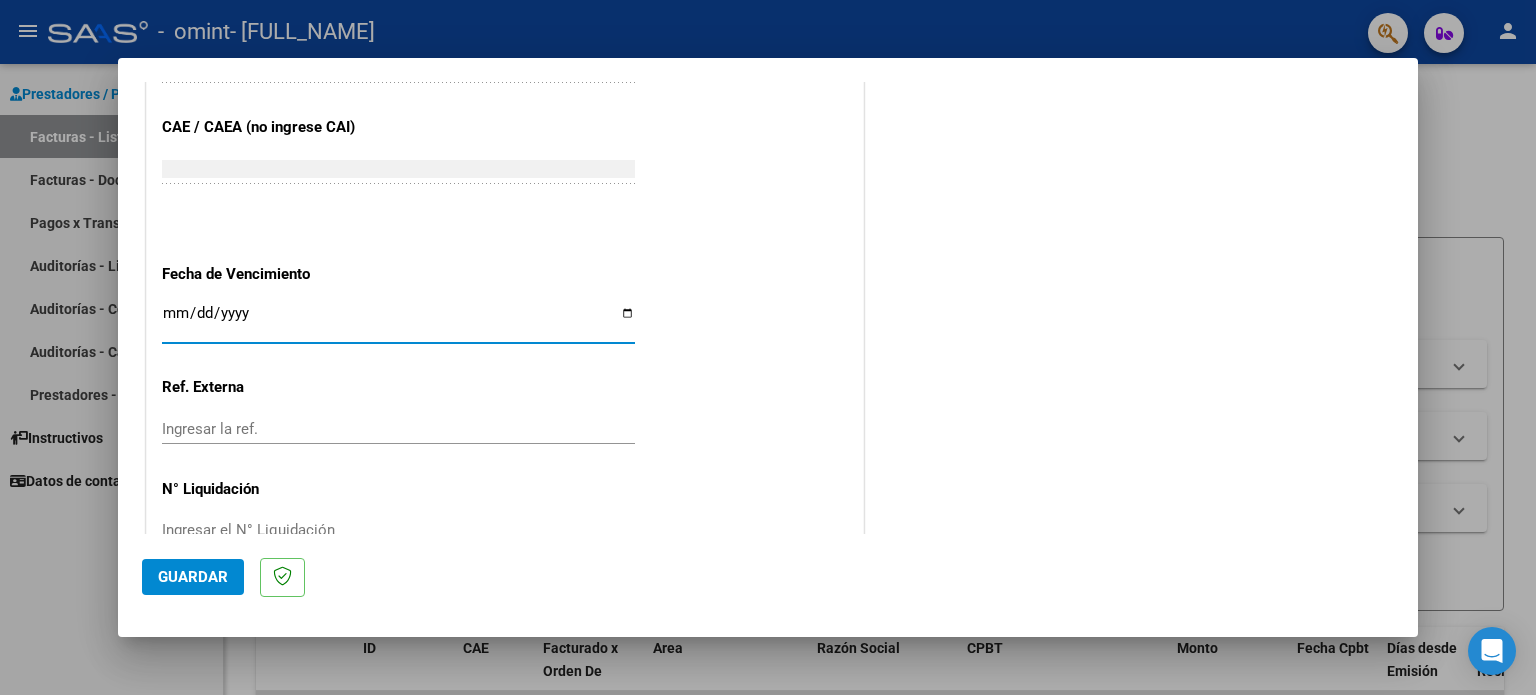 click on "Ingresar la fecha" at bounding box center [398, 321] 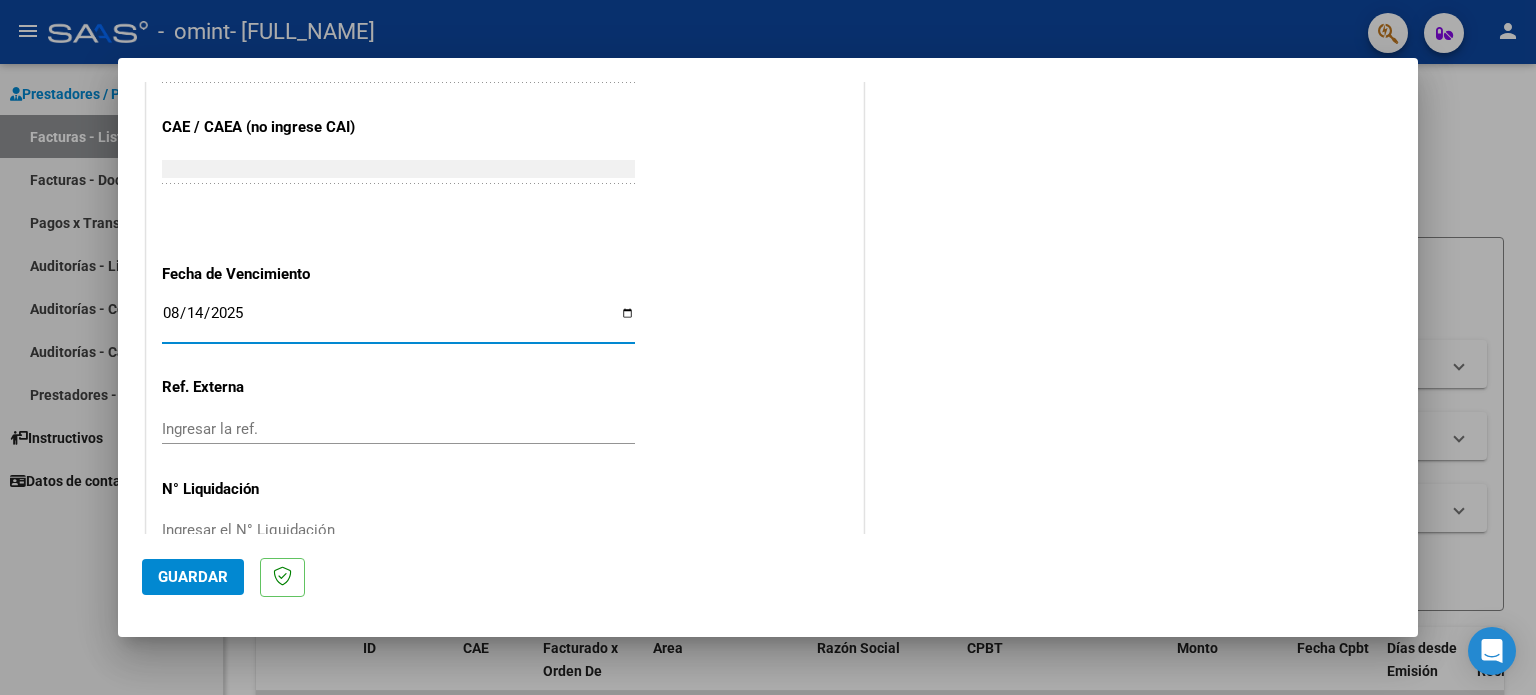 type on "2025-08-14" 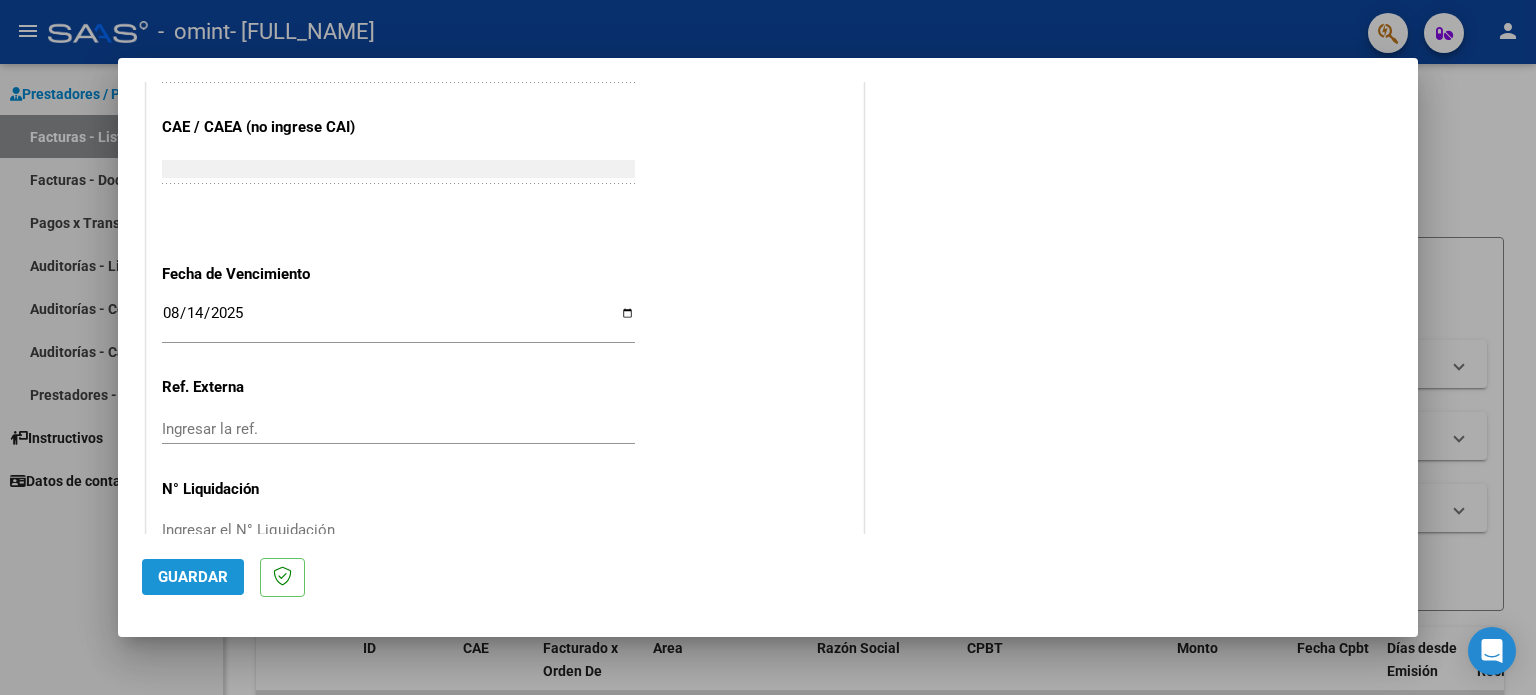click on "Guardar" 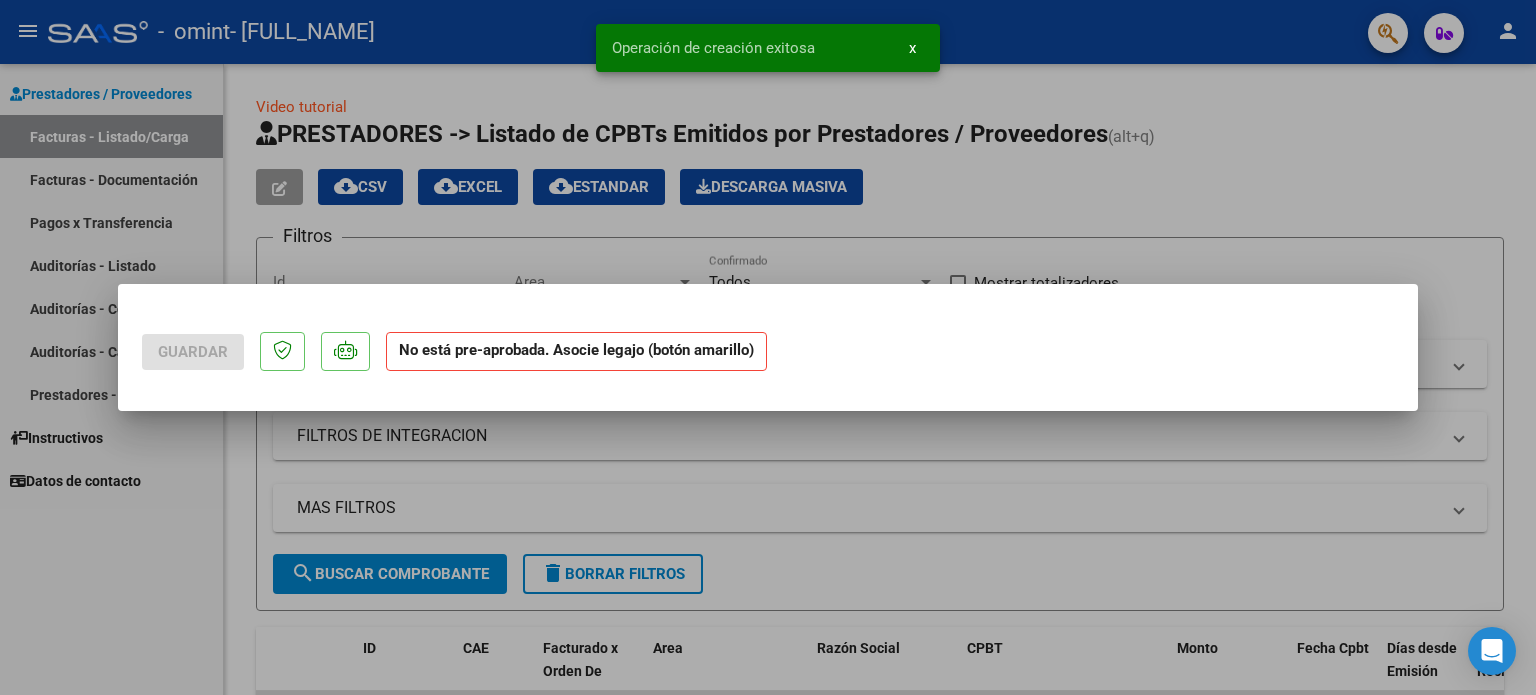 scroll, scrollTop: 0, scrollLeft: 0, axis: both 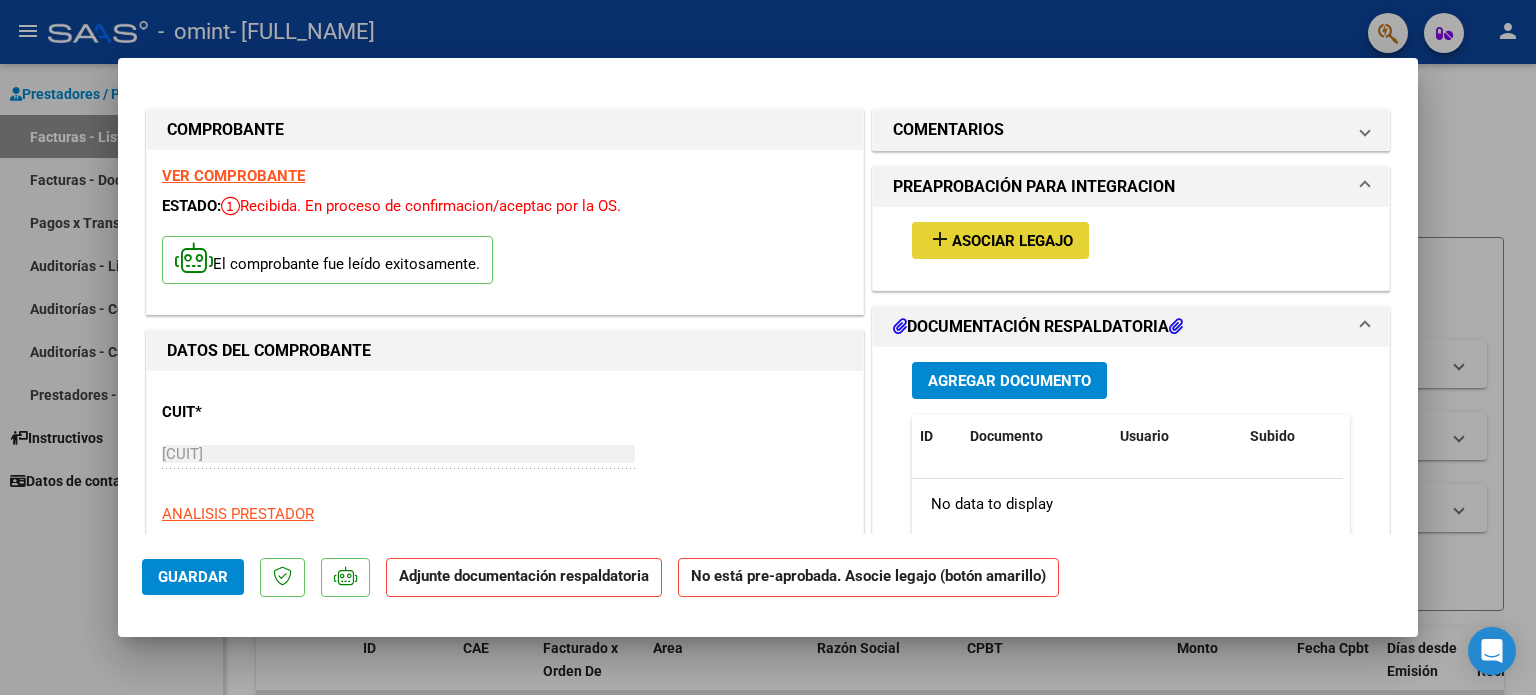 click on "Asociar Legajo" at bounding box center [1012, 241] 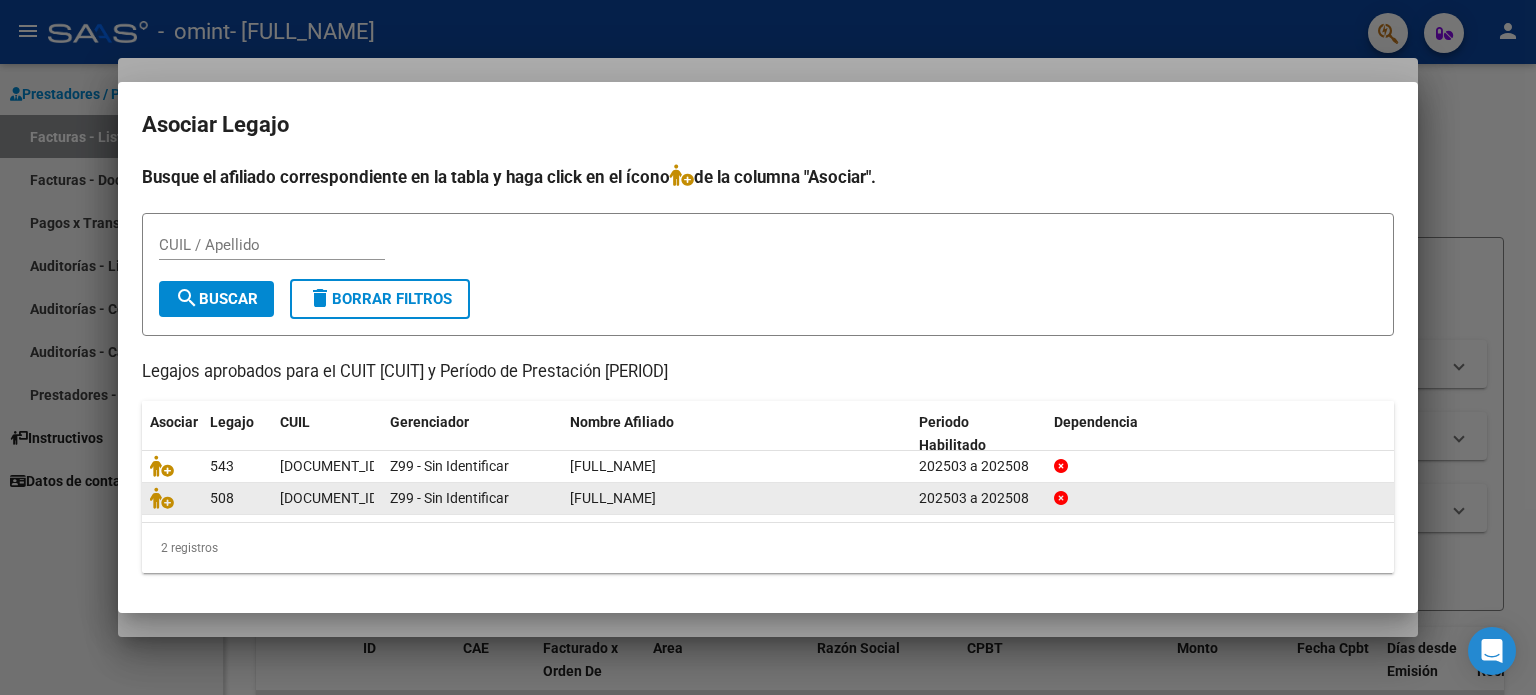 click on "[FULL_NAME]" 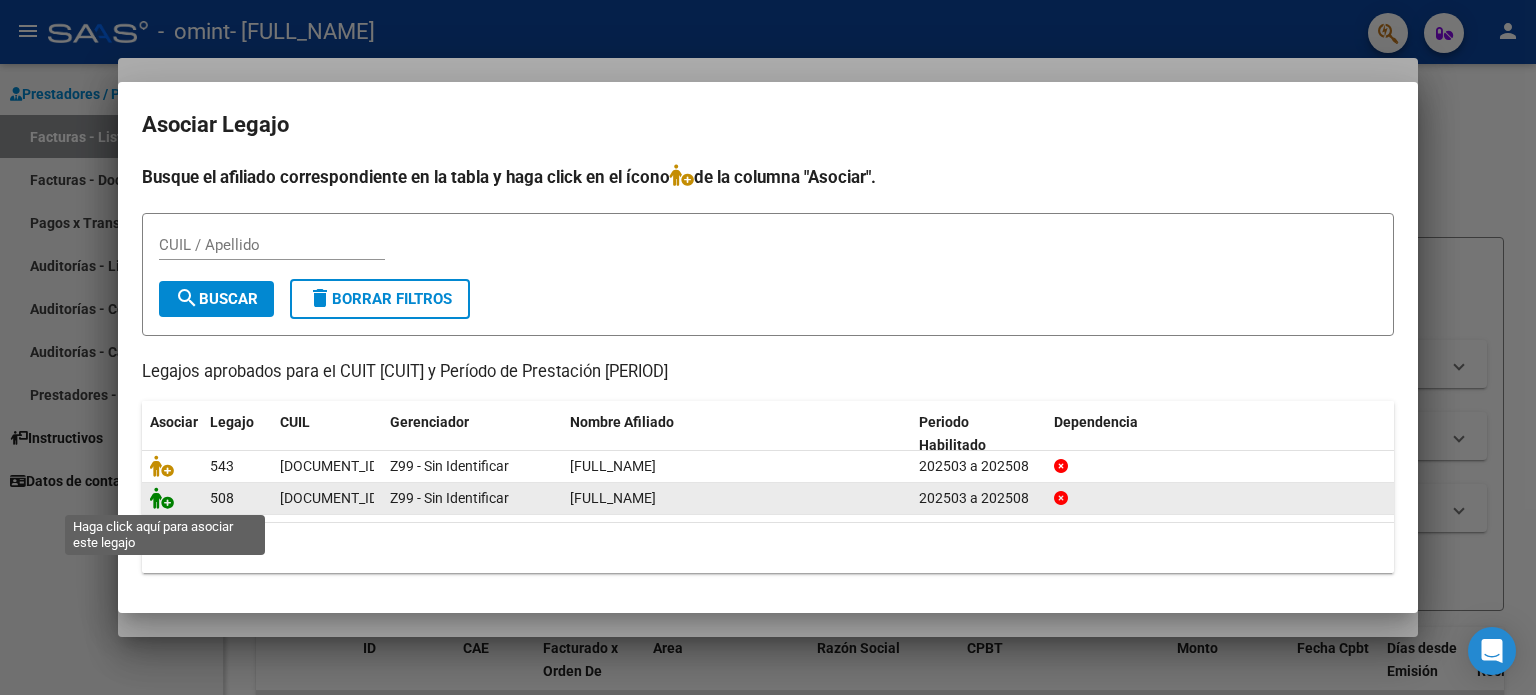 click 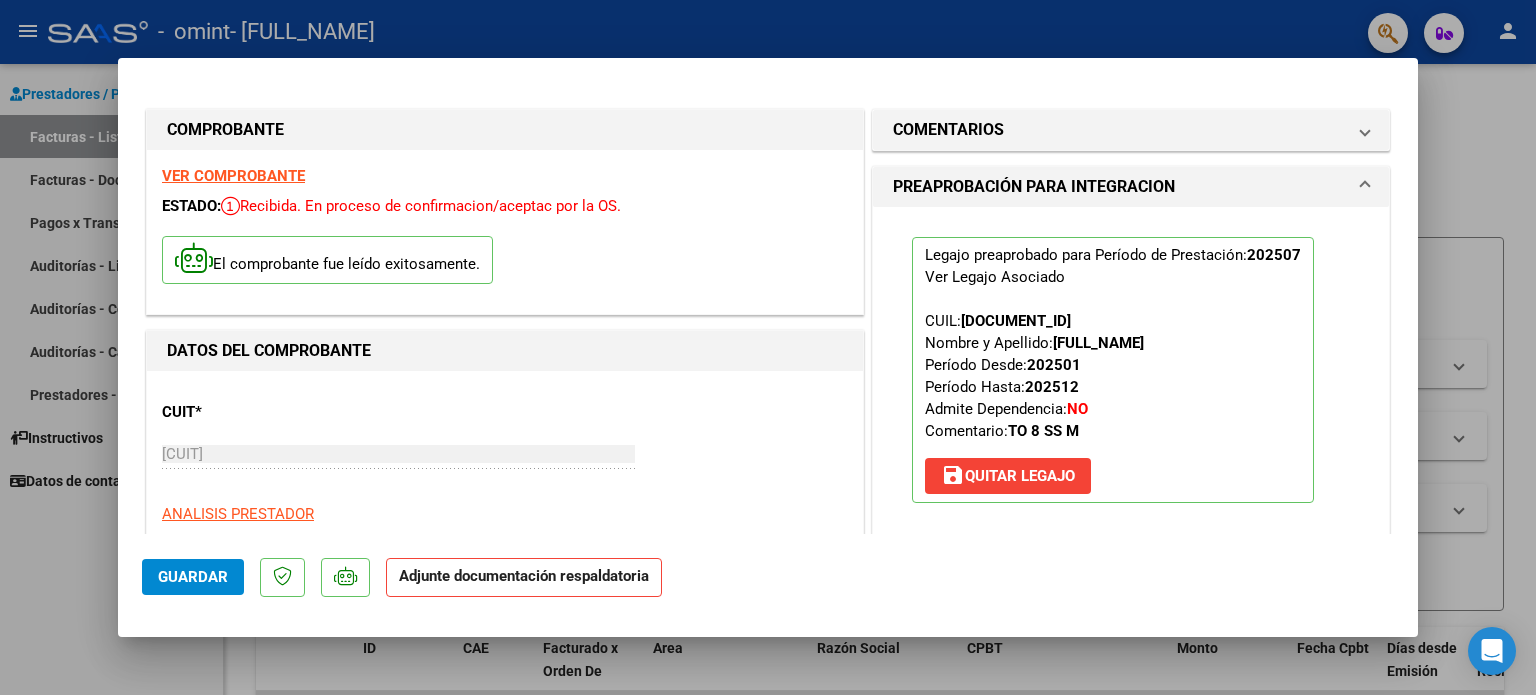 click on "Adjunte documentación respaldatoria" 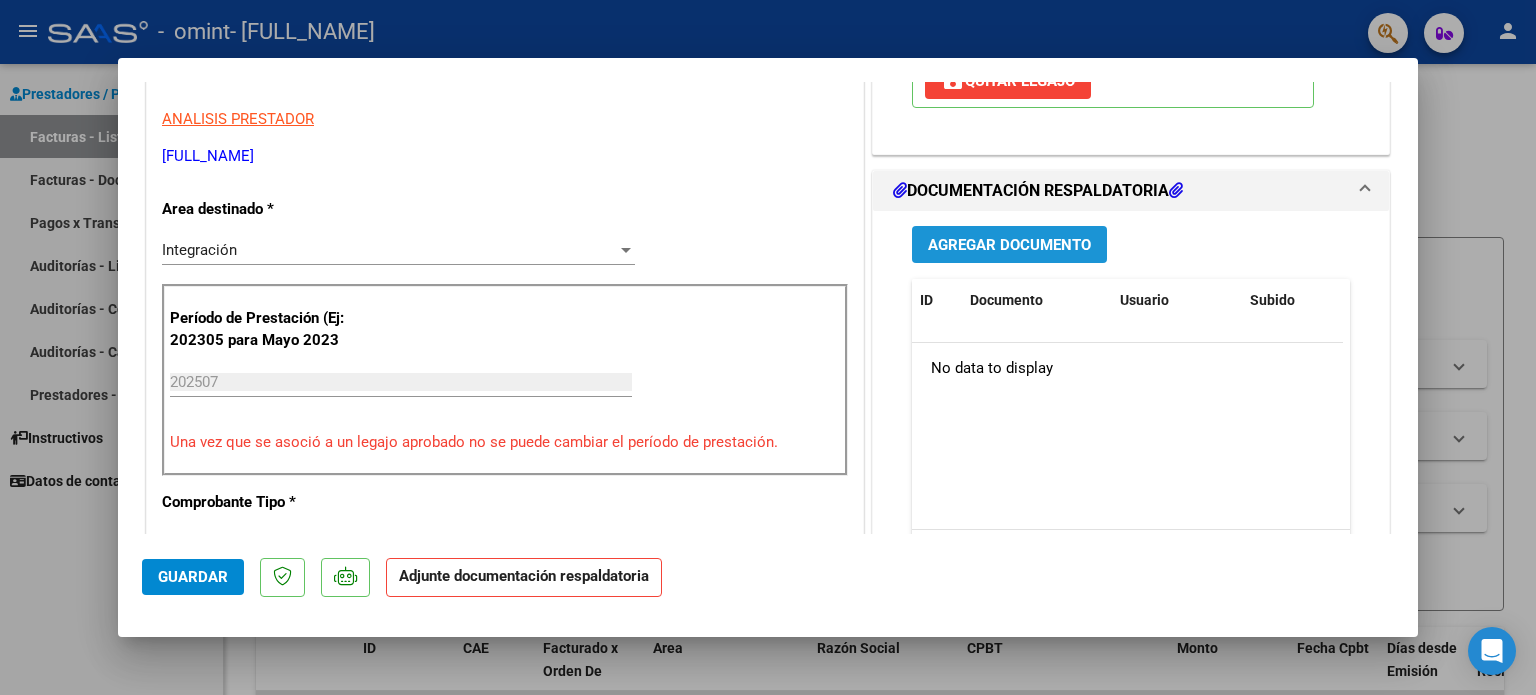 click on "Agregar Documento" at bounding box center (1009, 244) 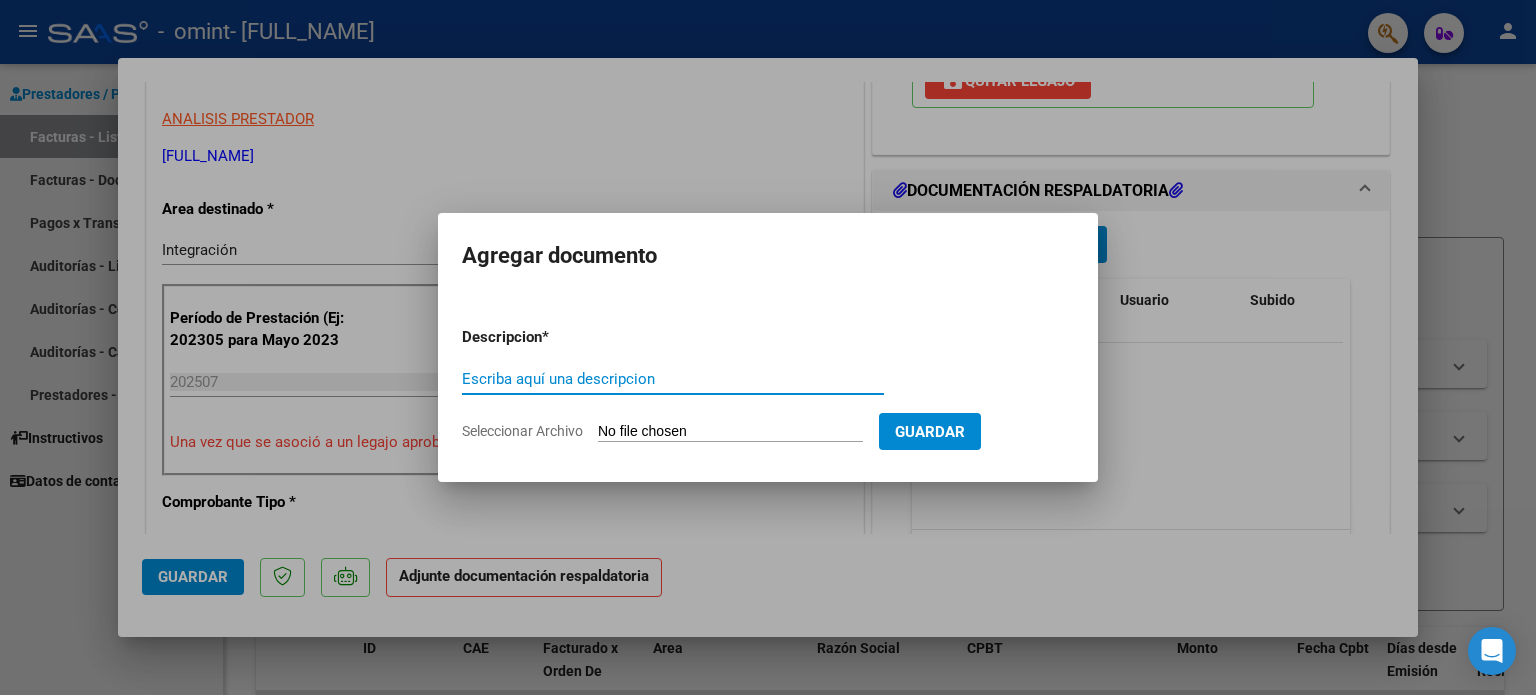 click on "Seleccionar Archivo" 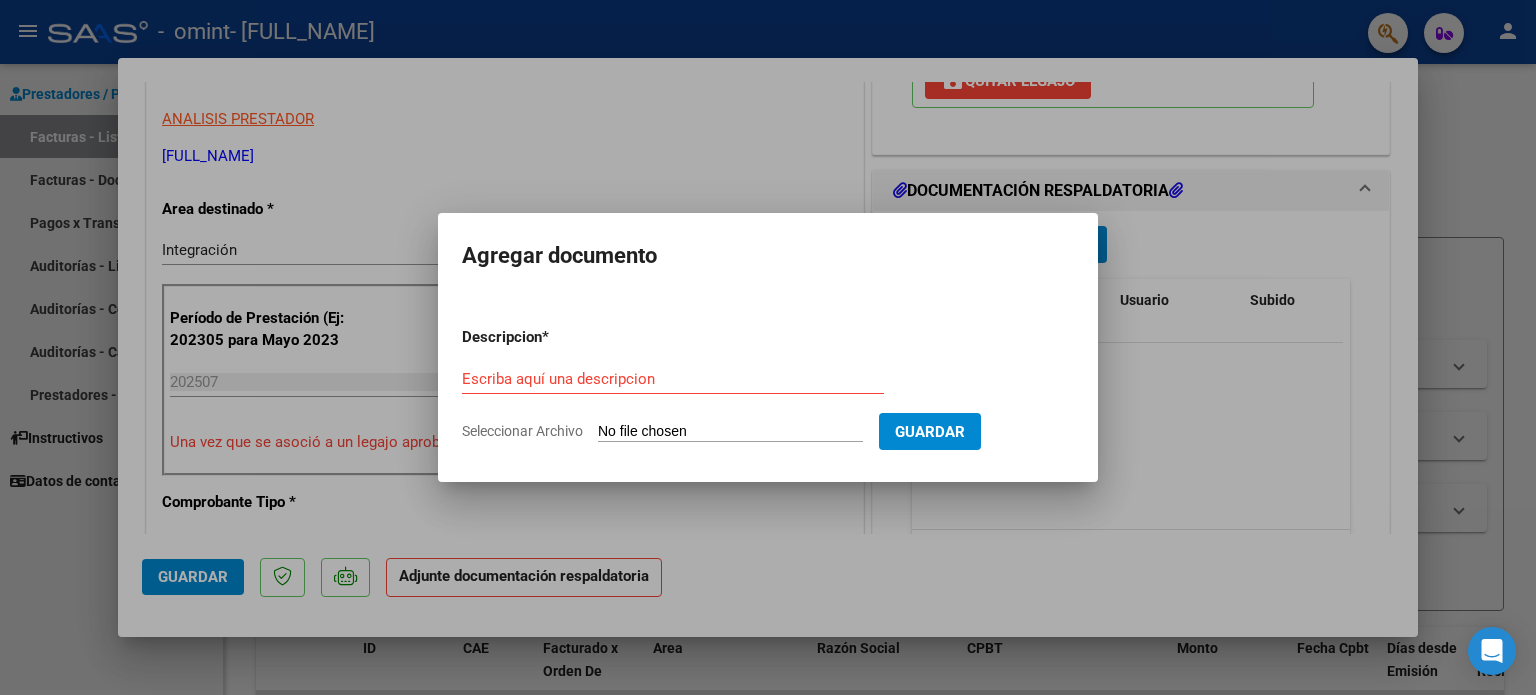 click on "Seleccionar Archivo" 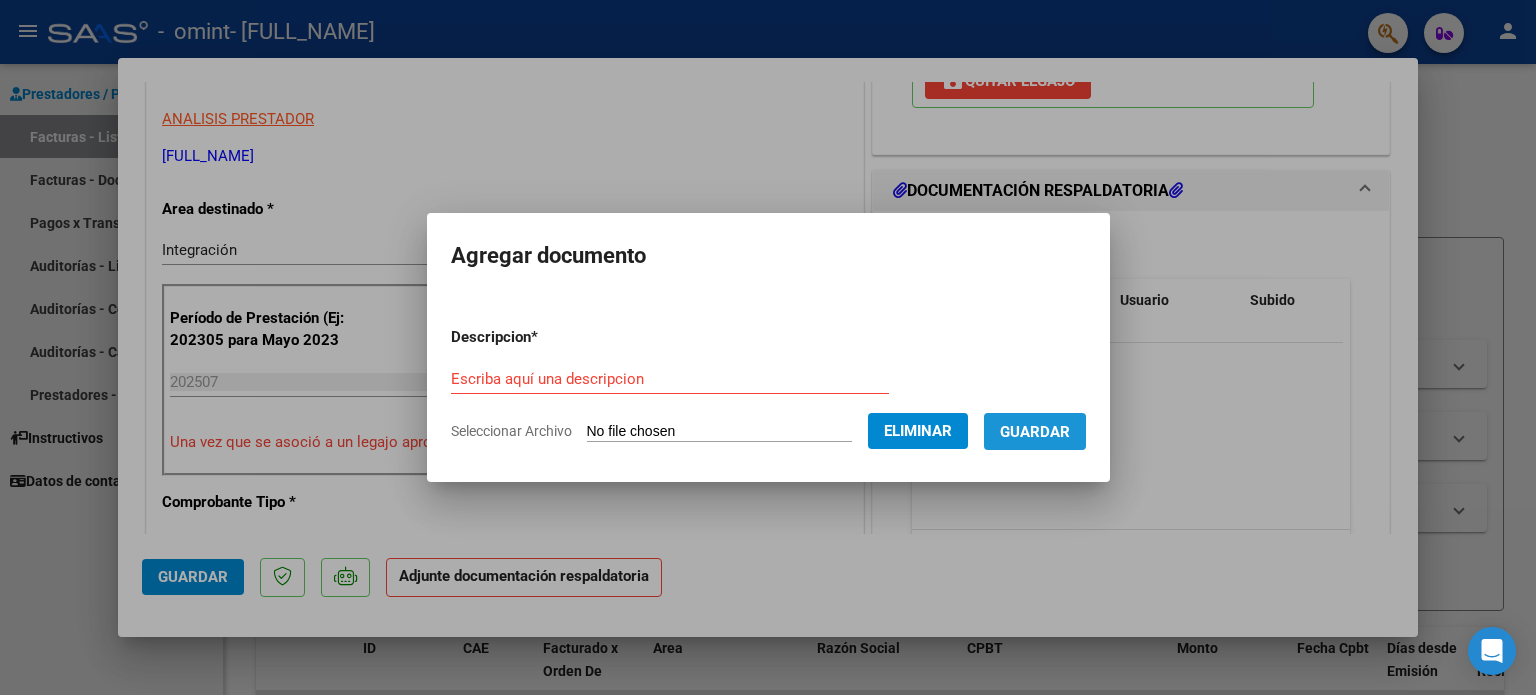 click on "Guardar" at bounding box center [1035, 432] 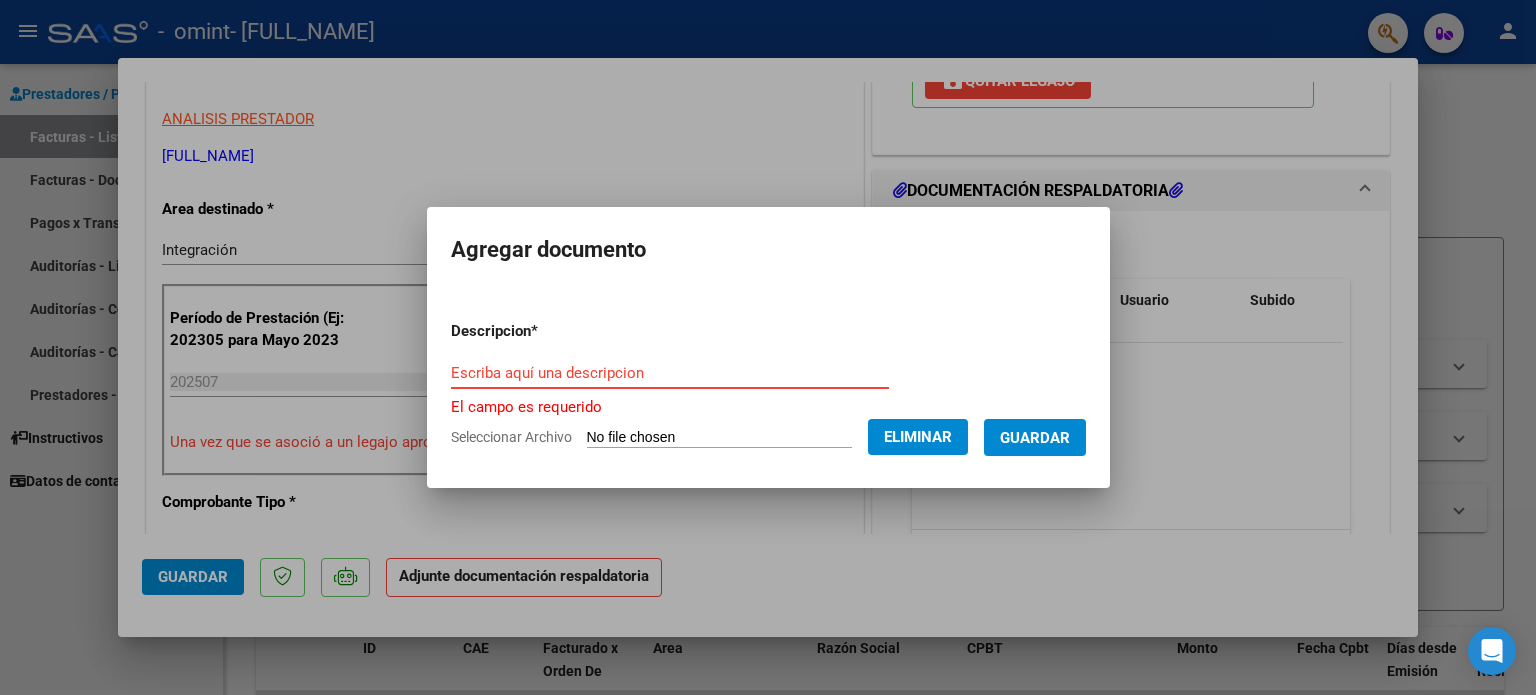 click on "Escriba aquí una descripcion" at bounding box center (670, 373) 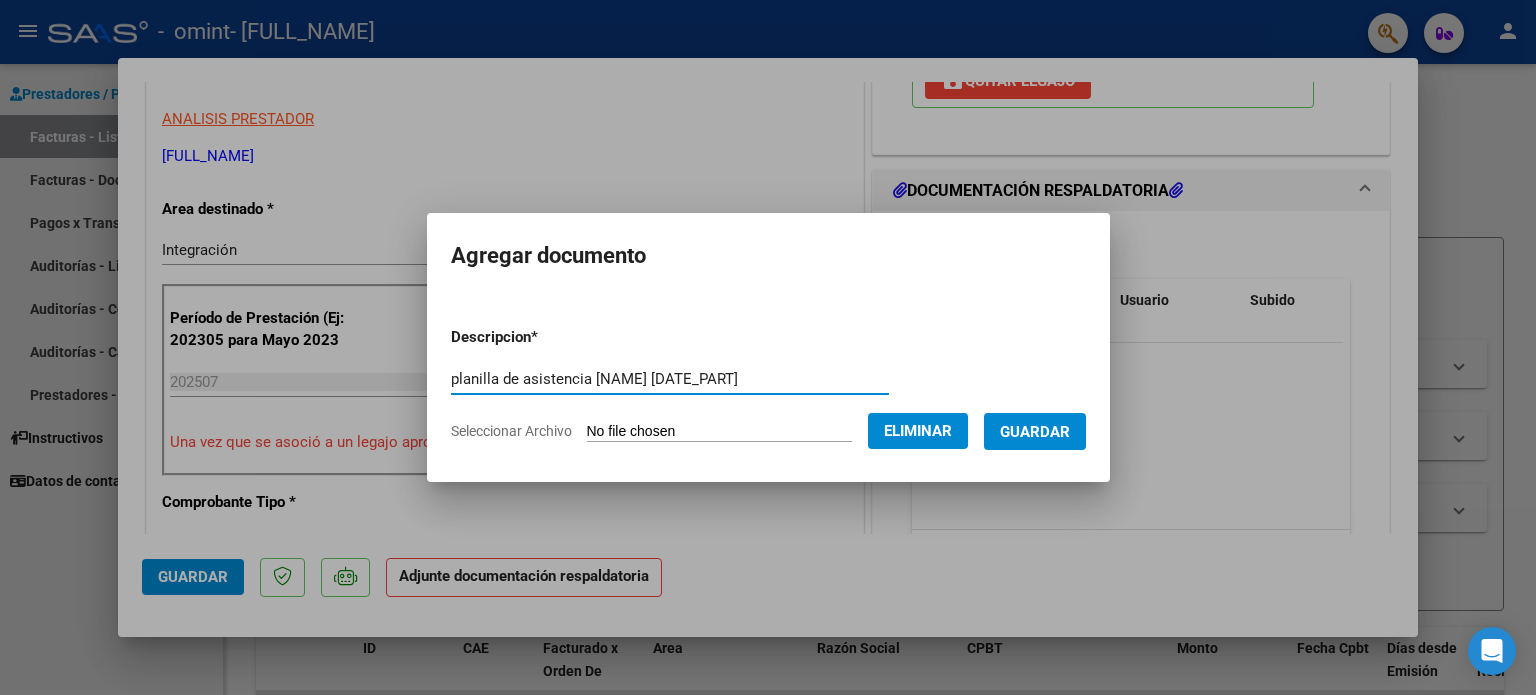 type on "planilla de asistencia [NAME] [DATE_PART]" 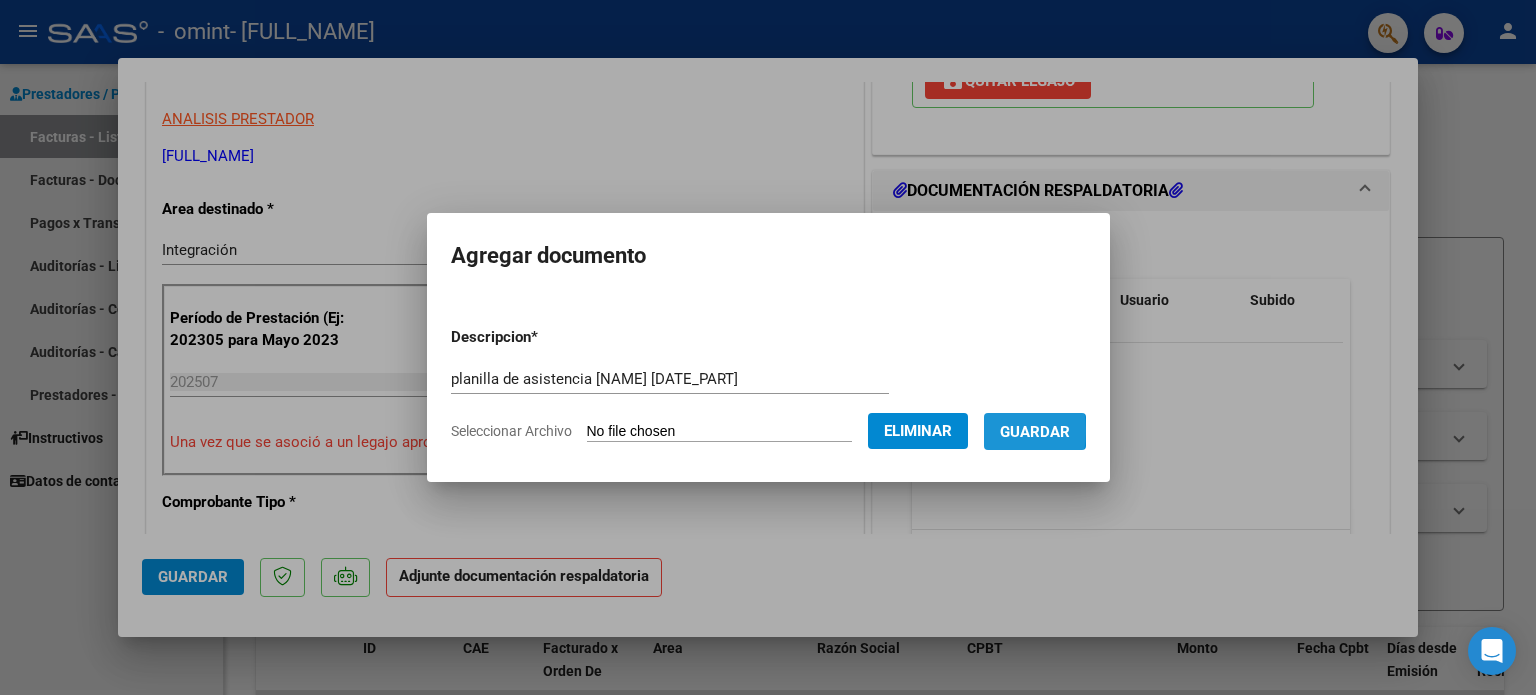 click on "Guardar" at bounding box center [1035, 431] 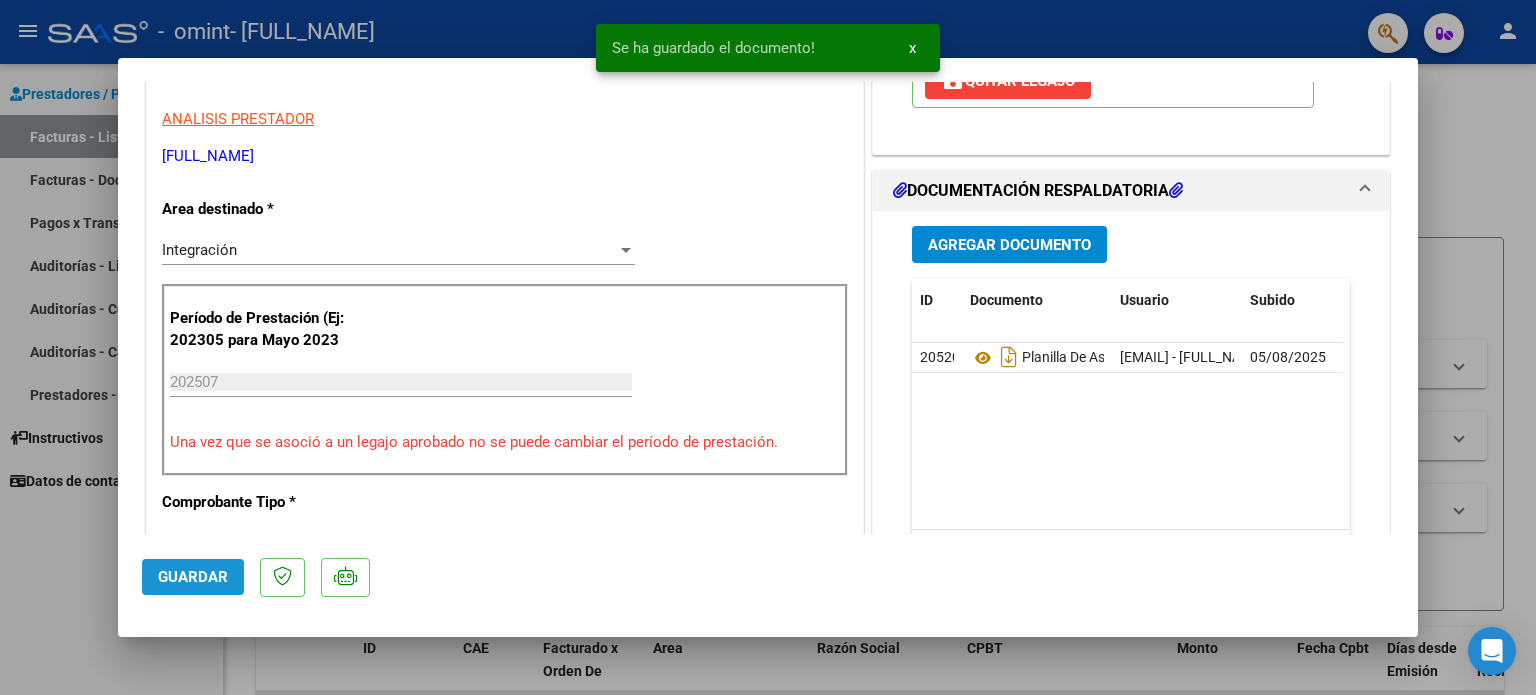 click on "Guardar" 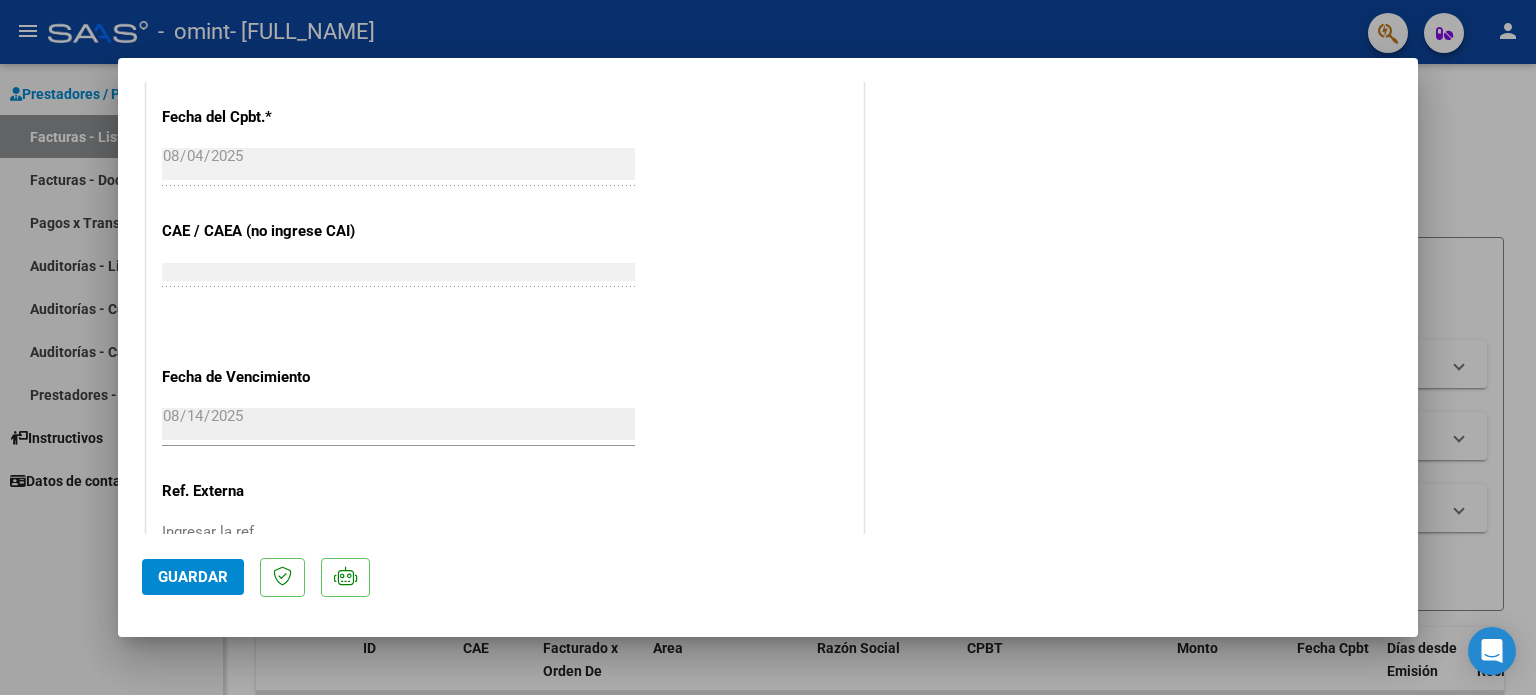 scroll, scrollTop: 1336, scrollLeft: 0, axis: vertical 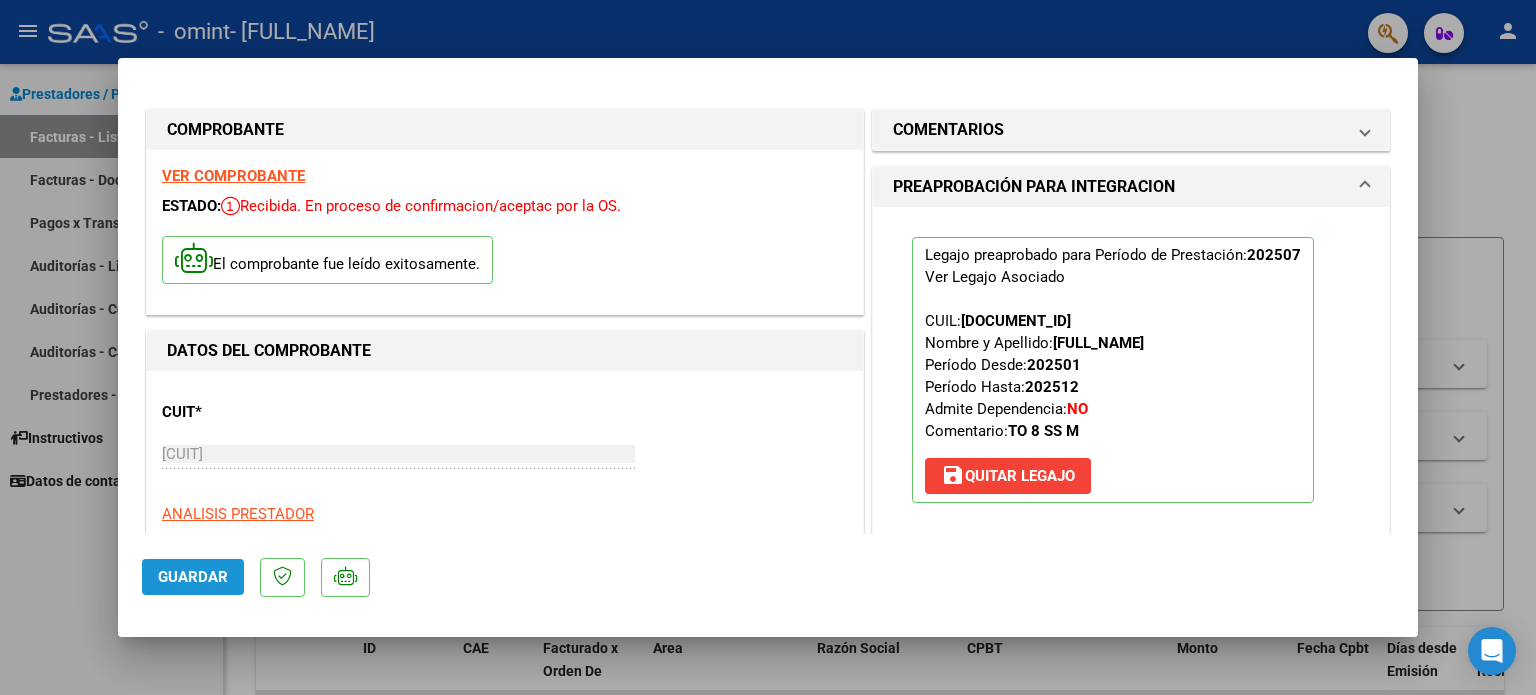 click on "Guardar" 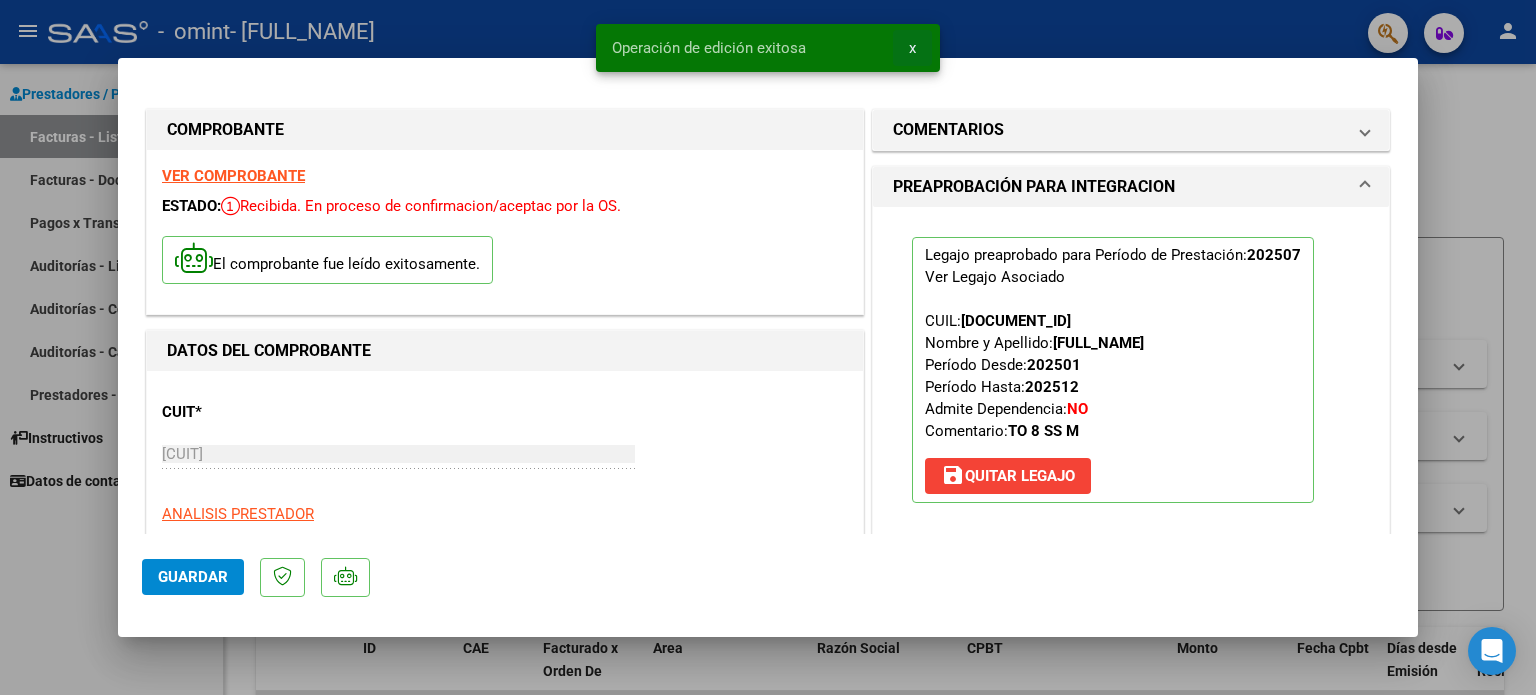 click on "x" at bounding box center (912, 48) 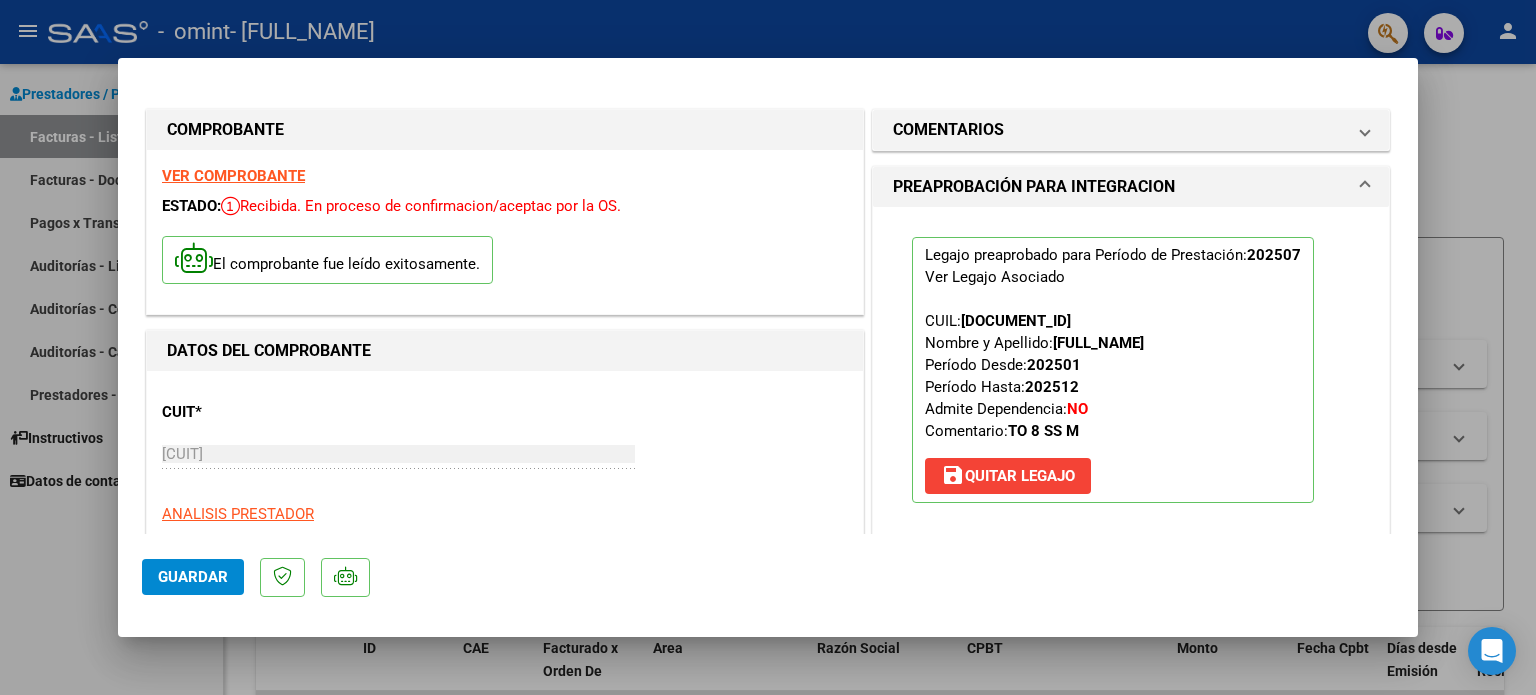 click on "Guardar" 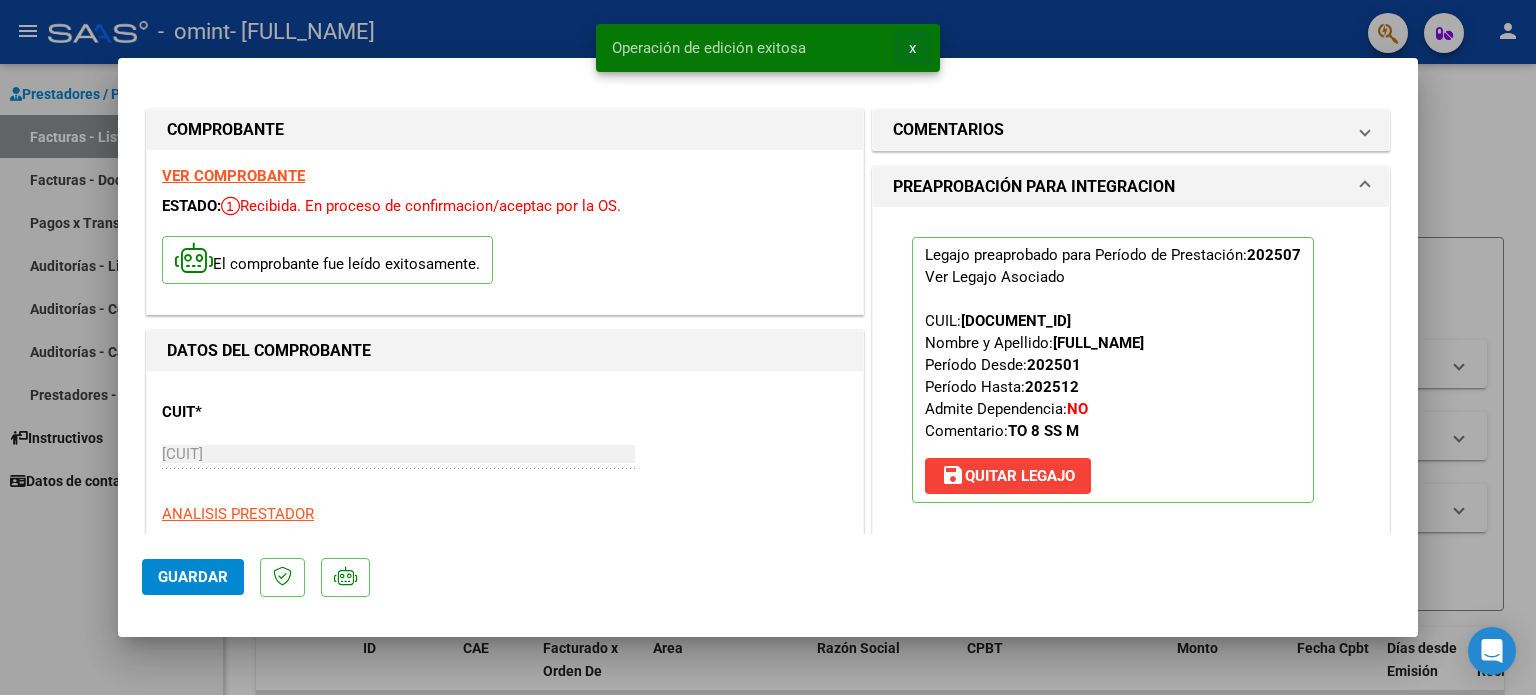 click on "x" at bounding box center [912, 48] 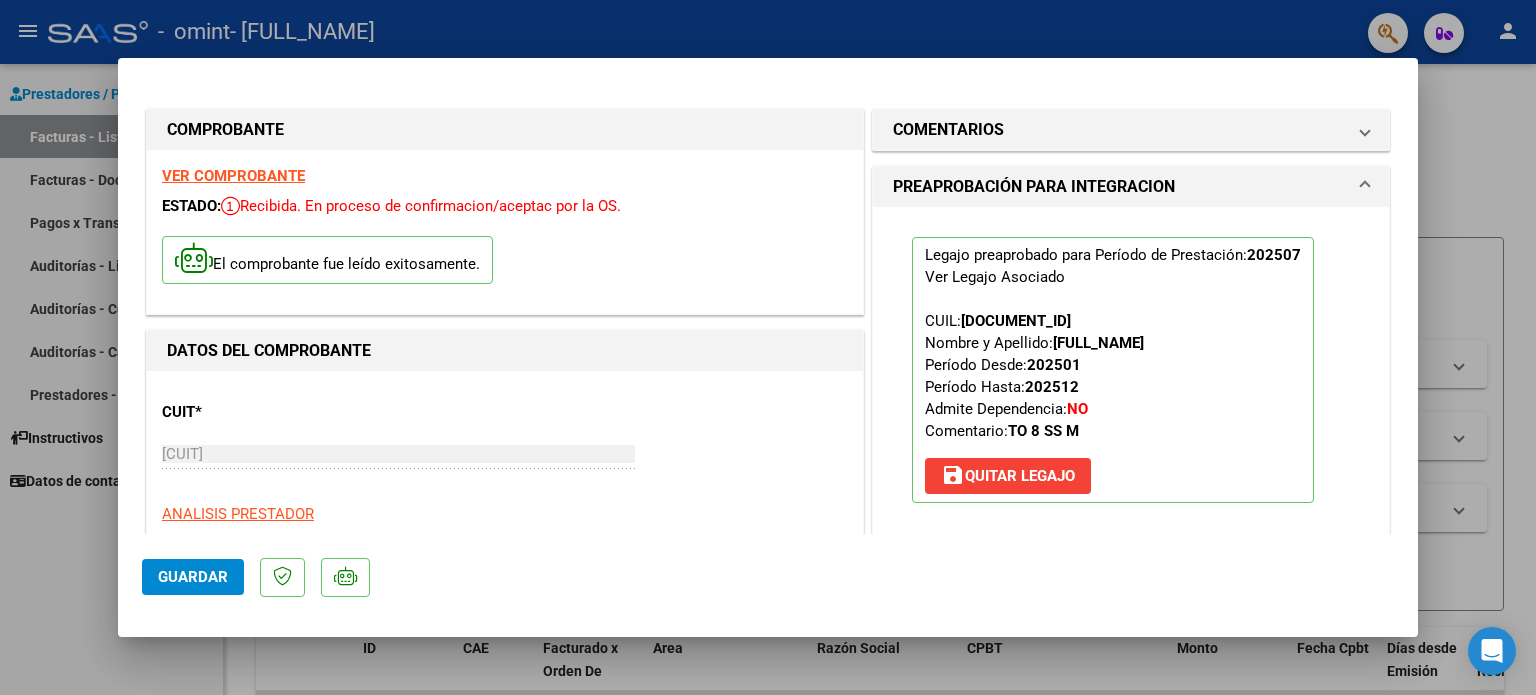 click at bounding box center (768, 347) 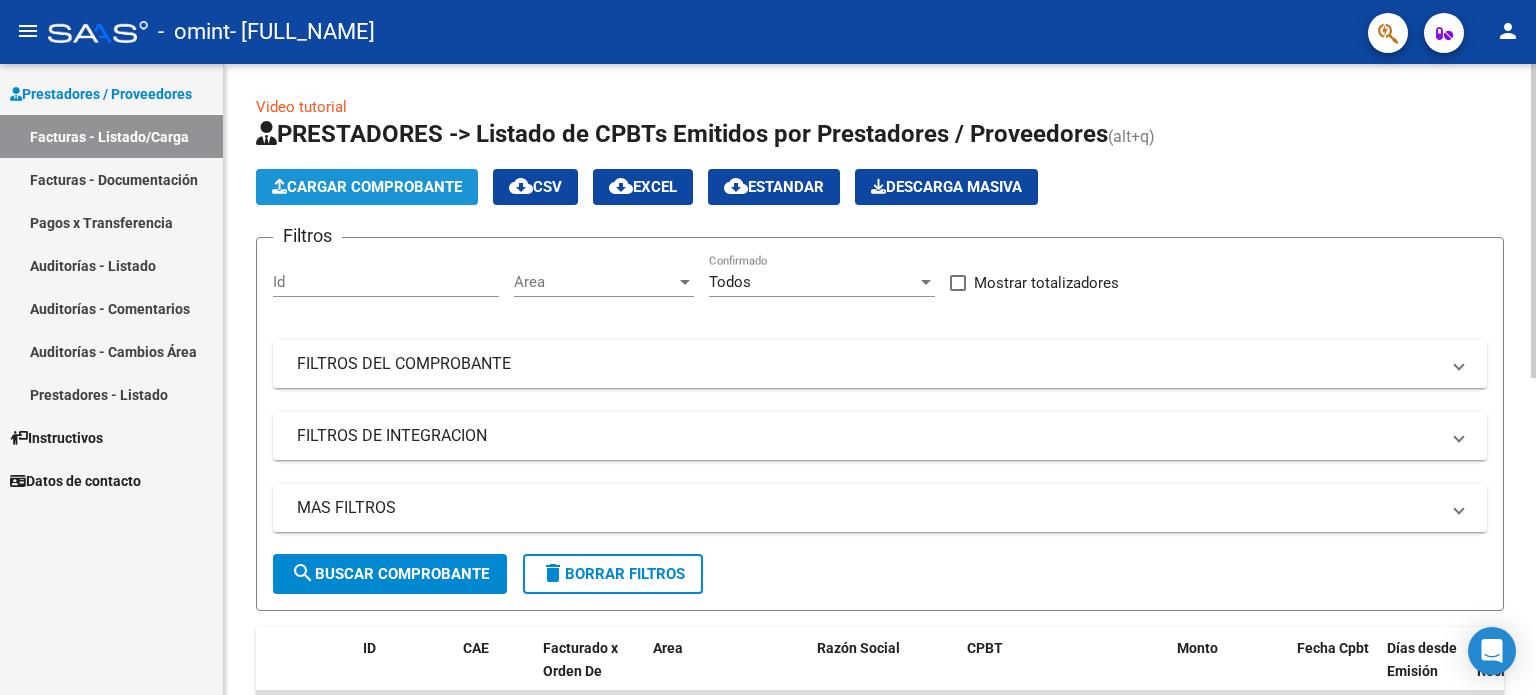 click on "Cargar Comprobante" 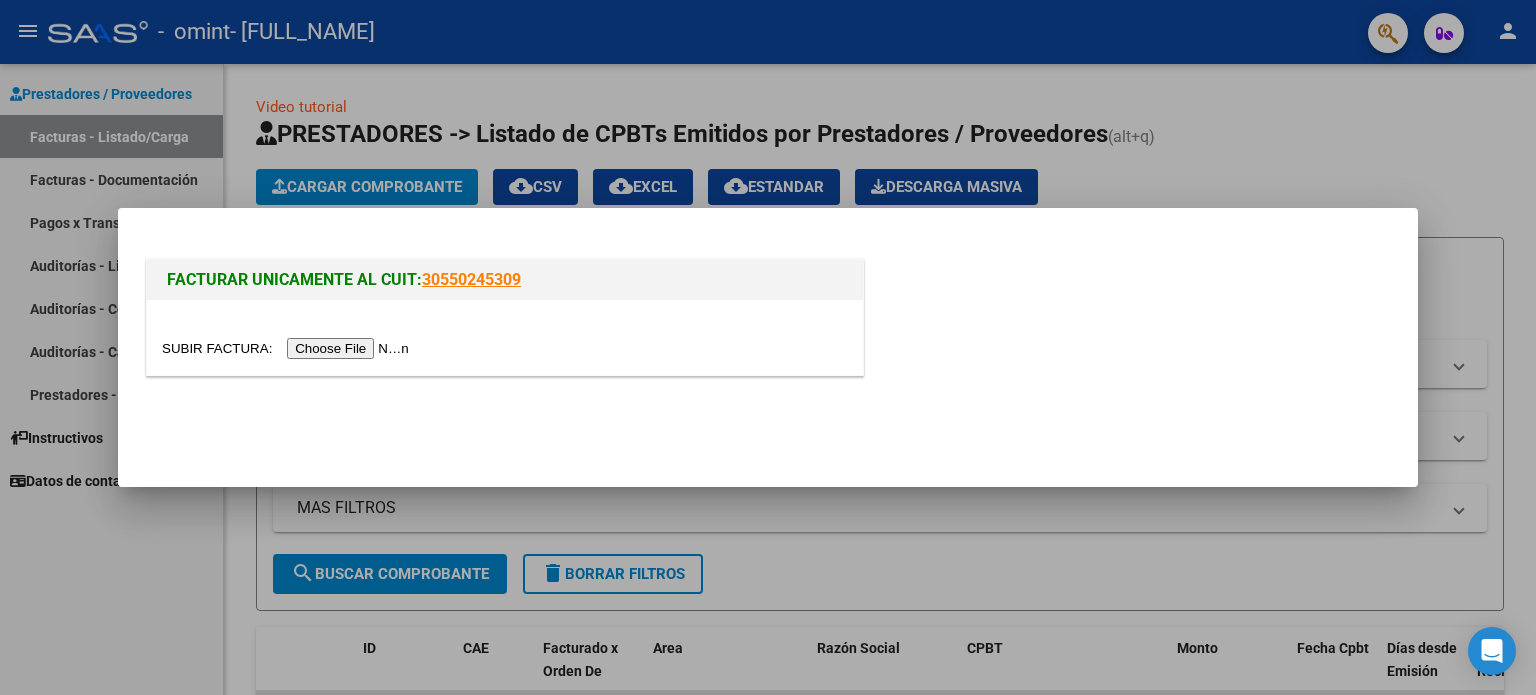 click at bounding box center [288, 348] 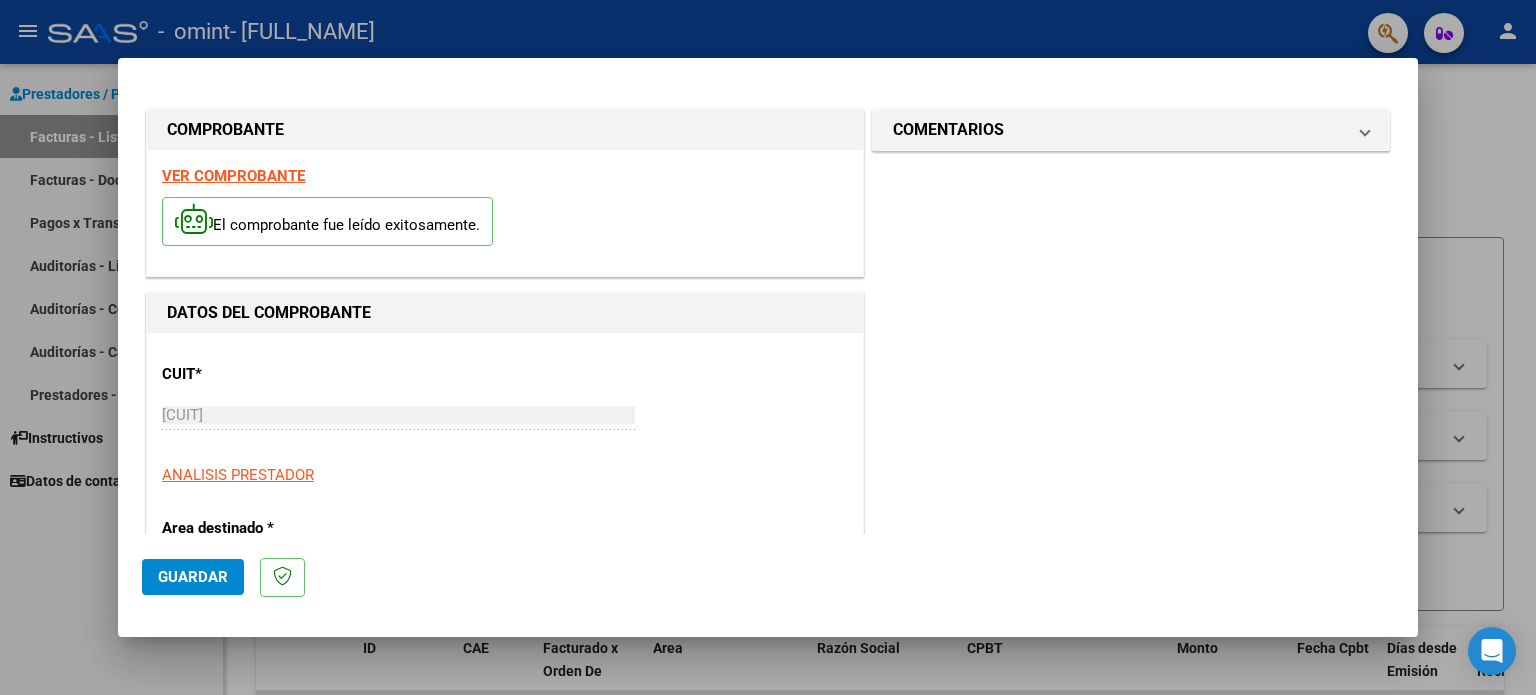 click on "CUIT  *   [CUIT] Ingresar CUIT  ANALISIS PRESTADOR" at bounding box center (505, 417) 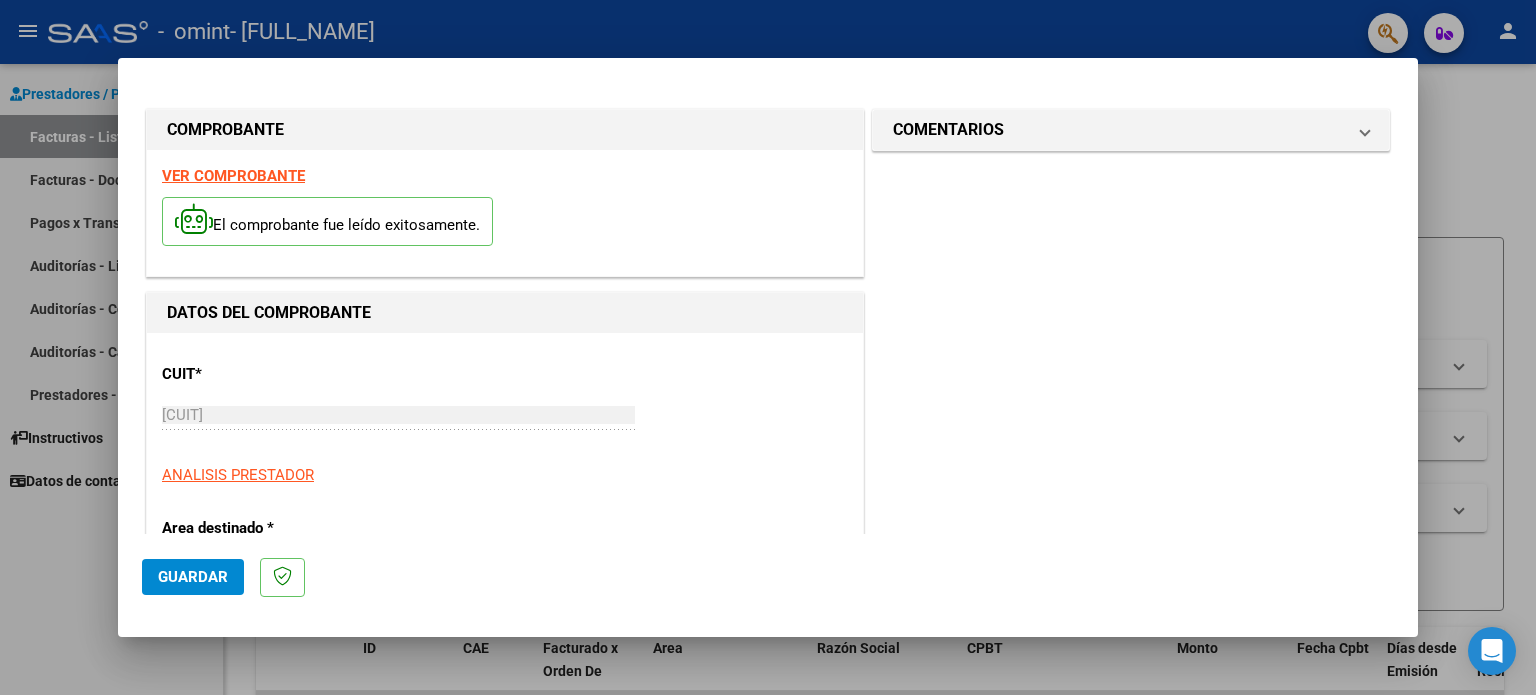 scroll, scrollTop: 395, scrollLeft: 0, axis: vertical 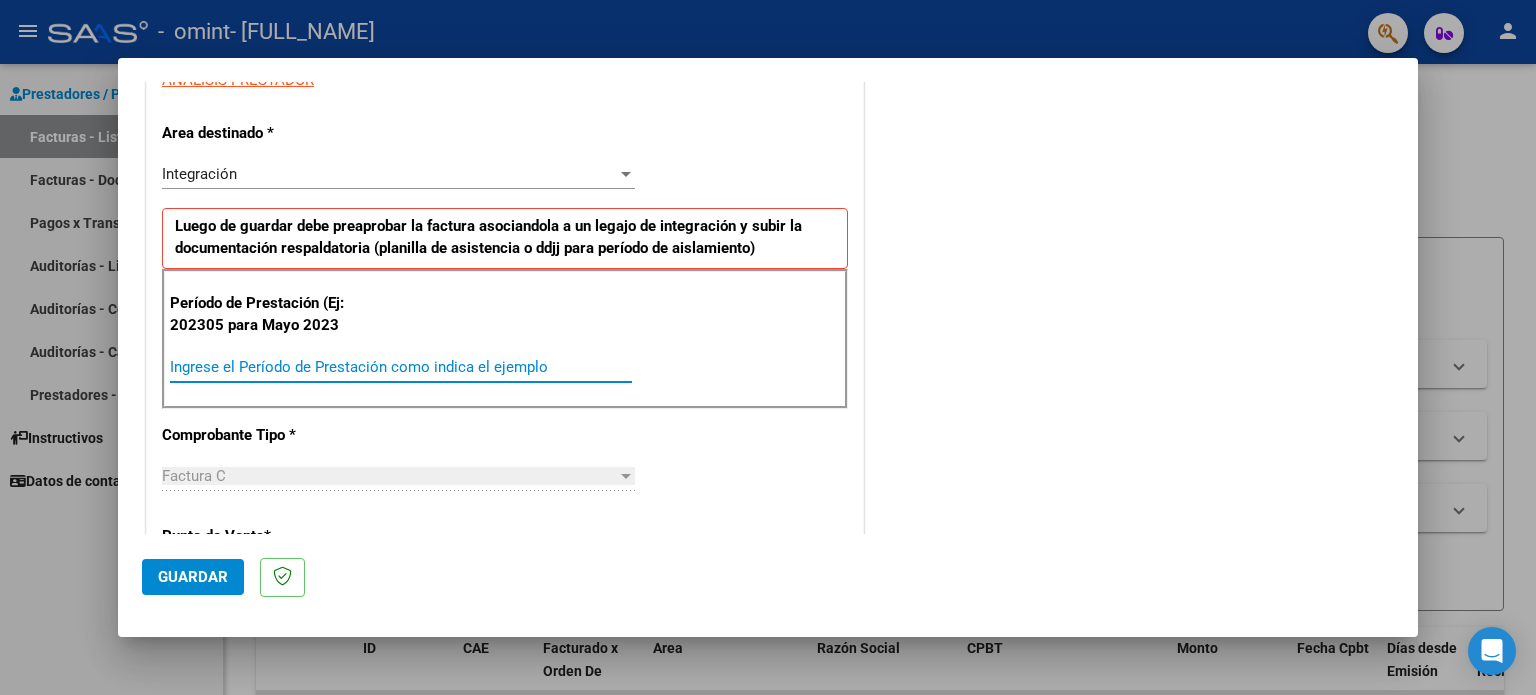 click on "Ingrese el Período de Prestación como indica el ejemplo" at bounding box center [401, 367] 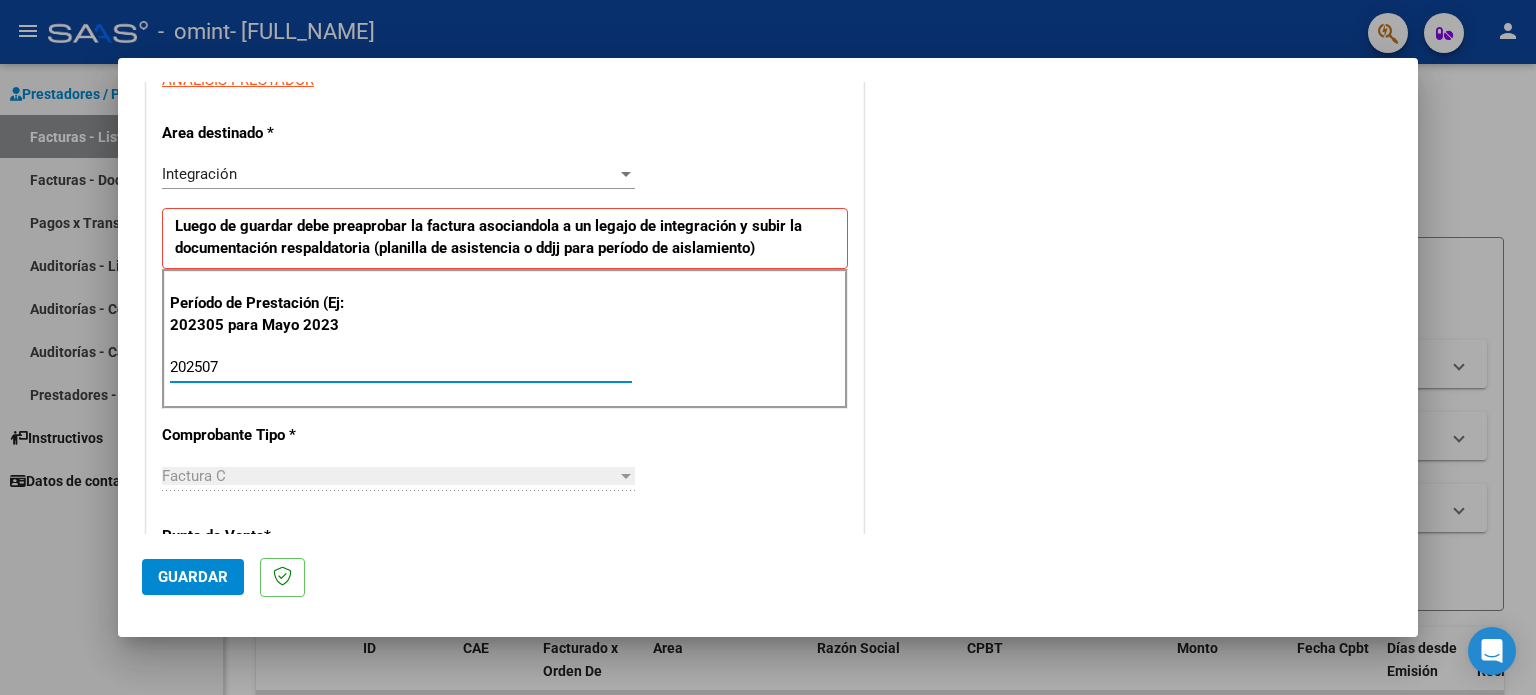 type on "202507" 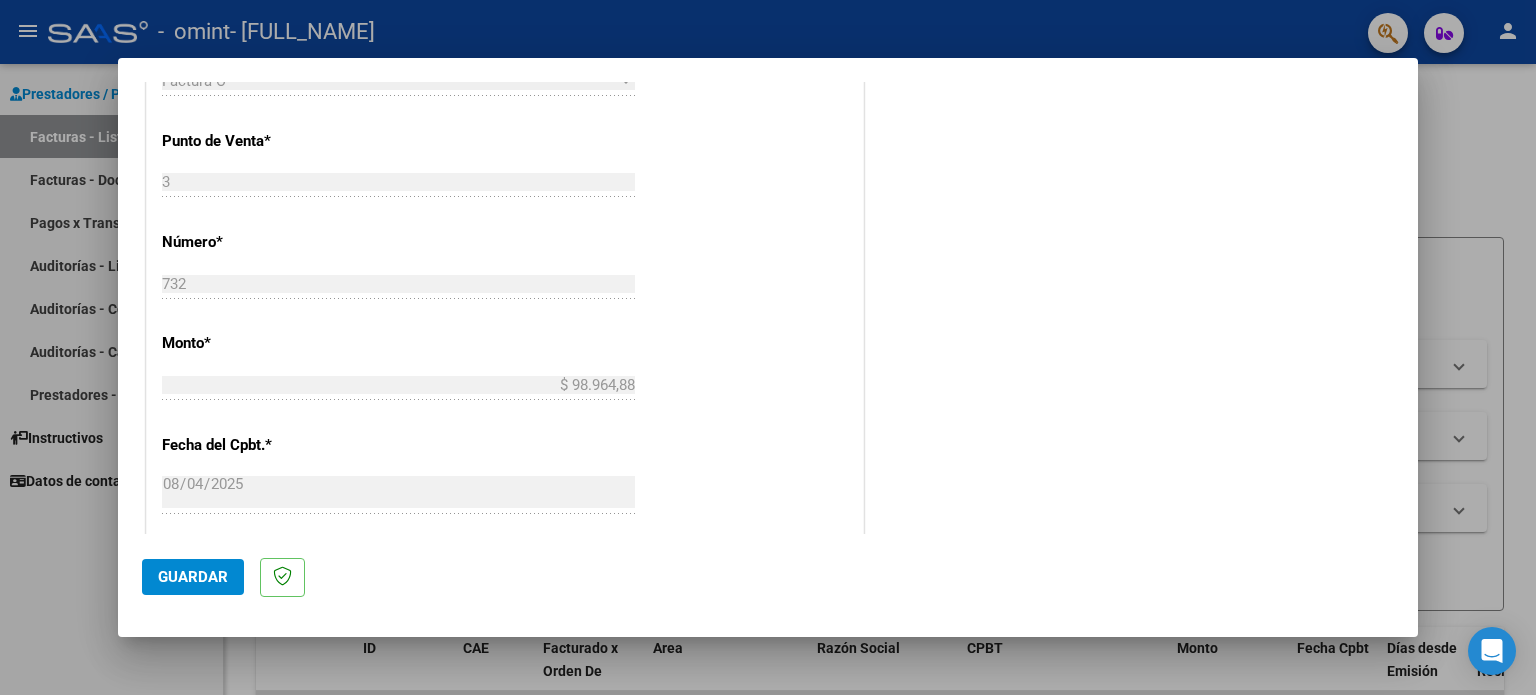 scroll, scrollTop: 1185, scrollLeft: 0, axis: vertical 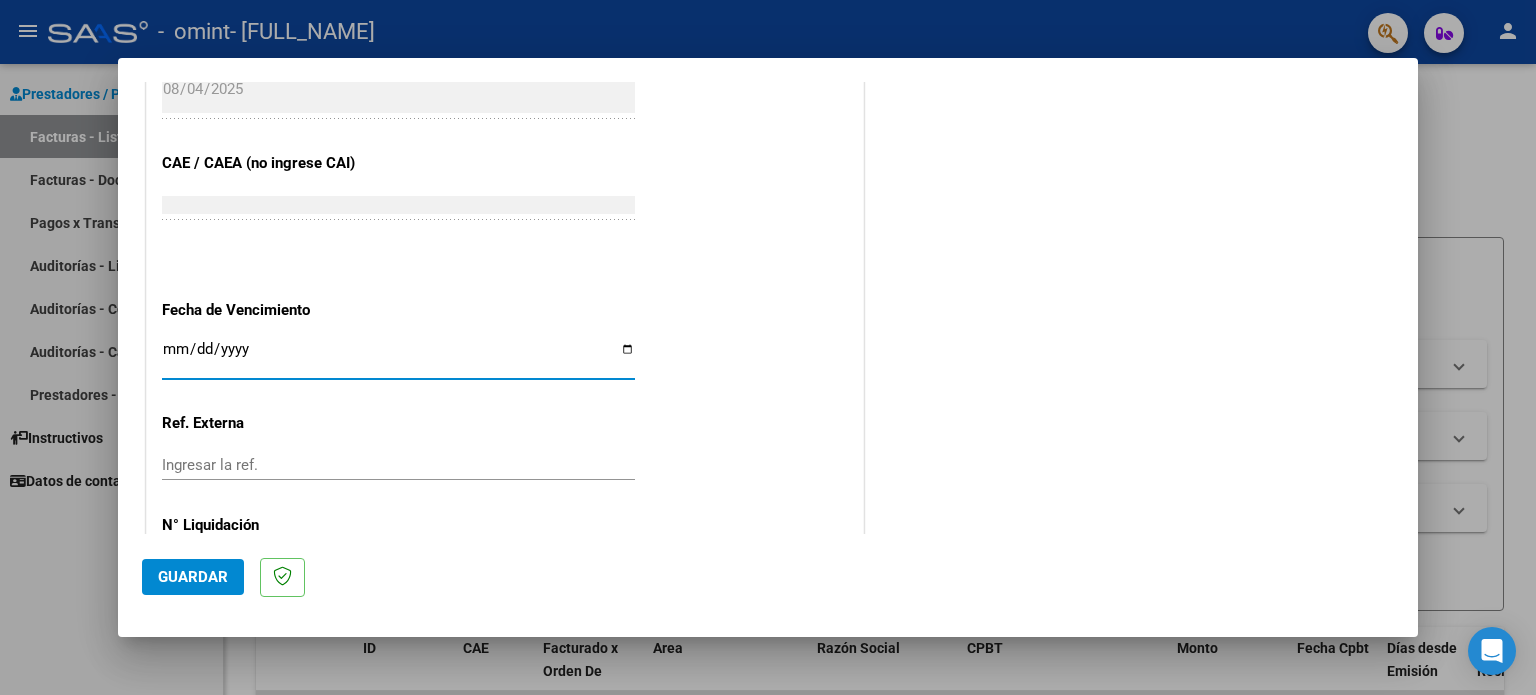 click on "Ingresar la fecha" at bounding box center (398, 357) 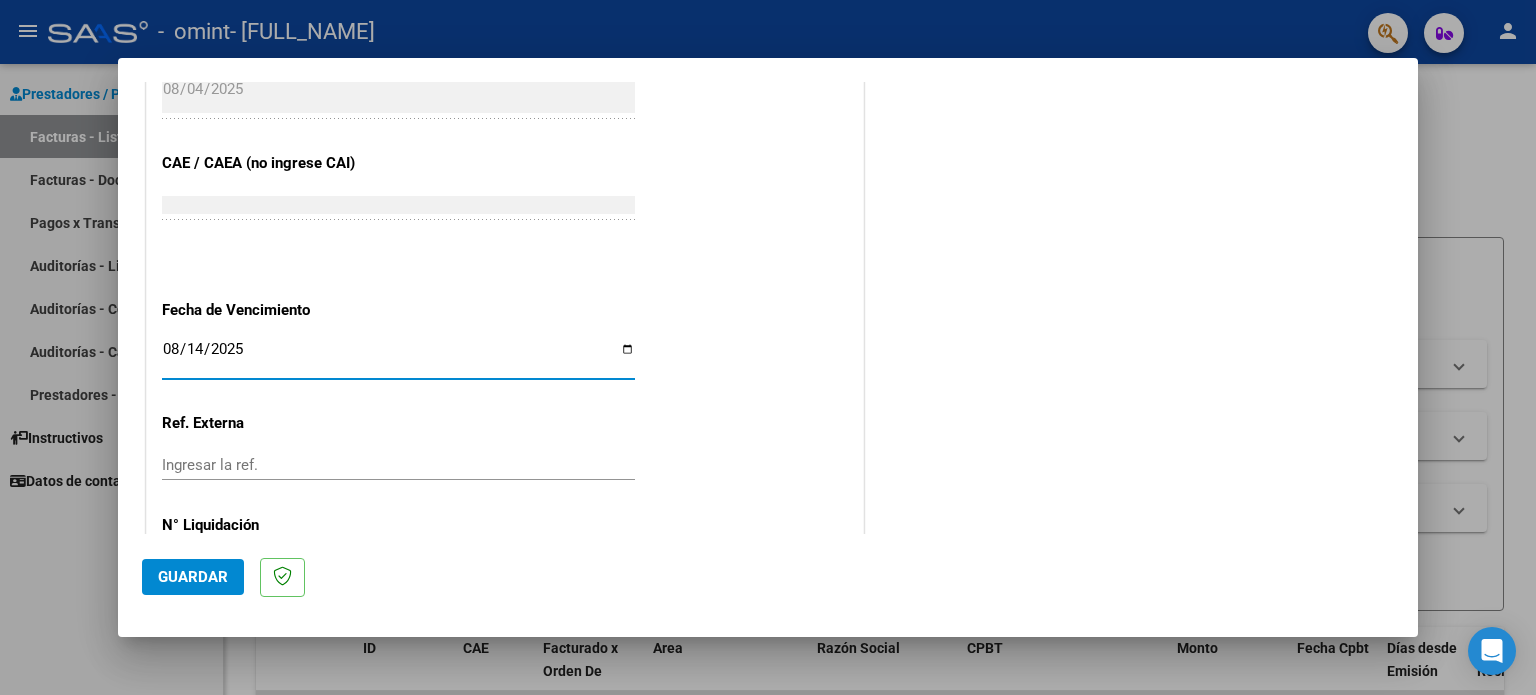 type on "2025-08-14" 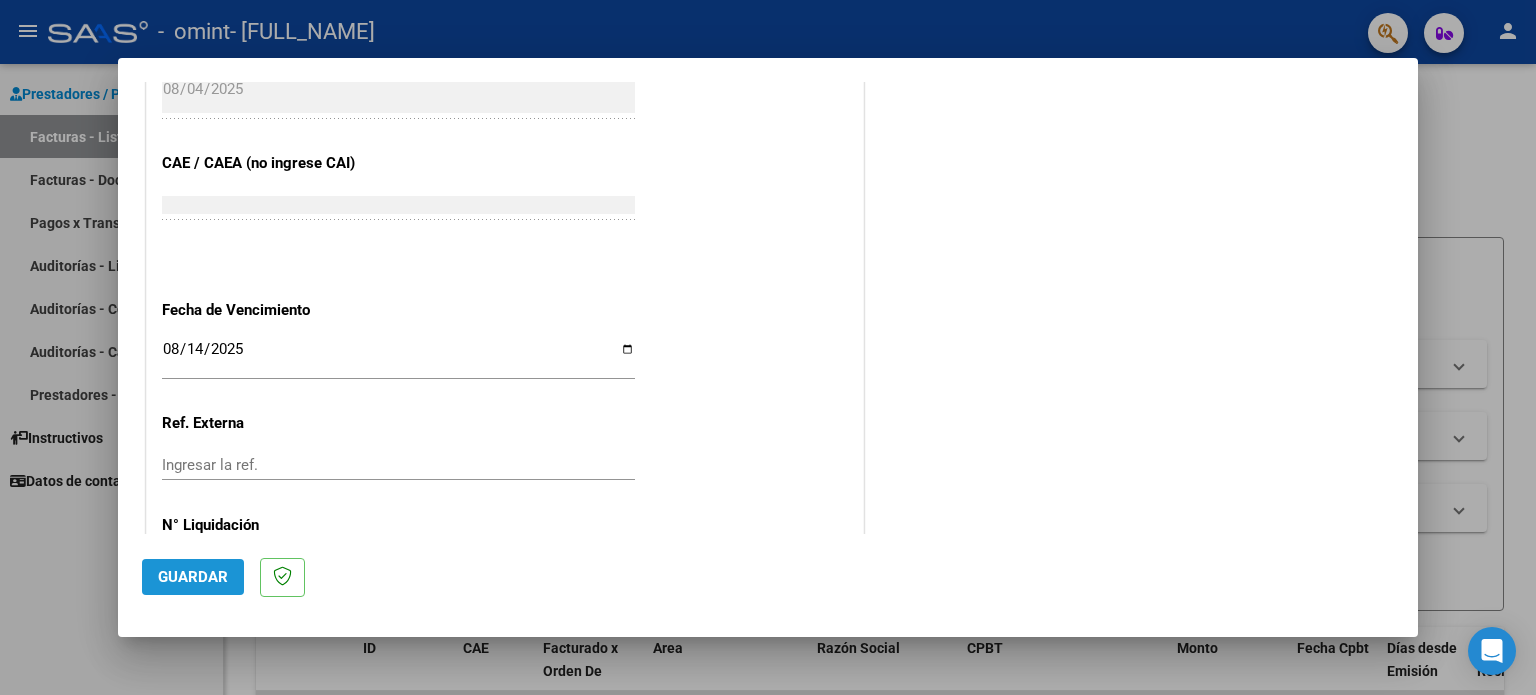 click on "Guardar" 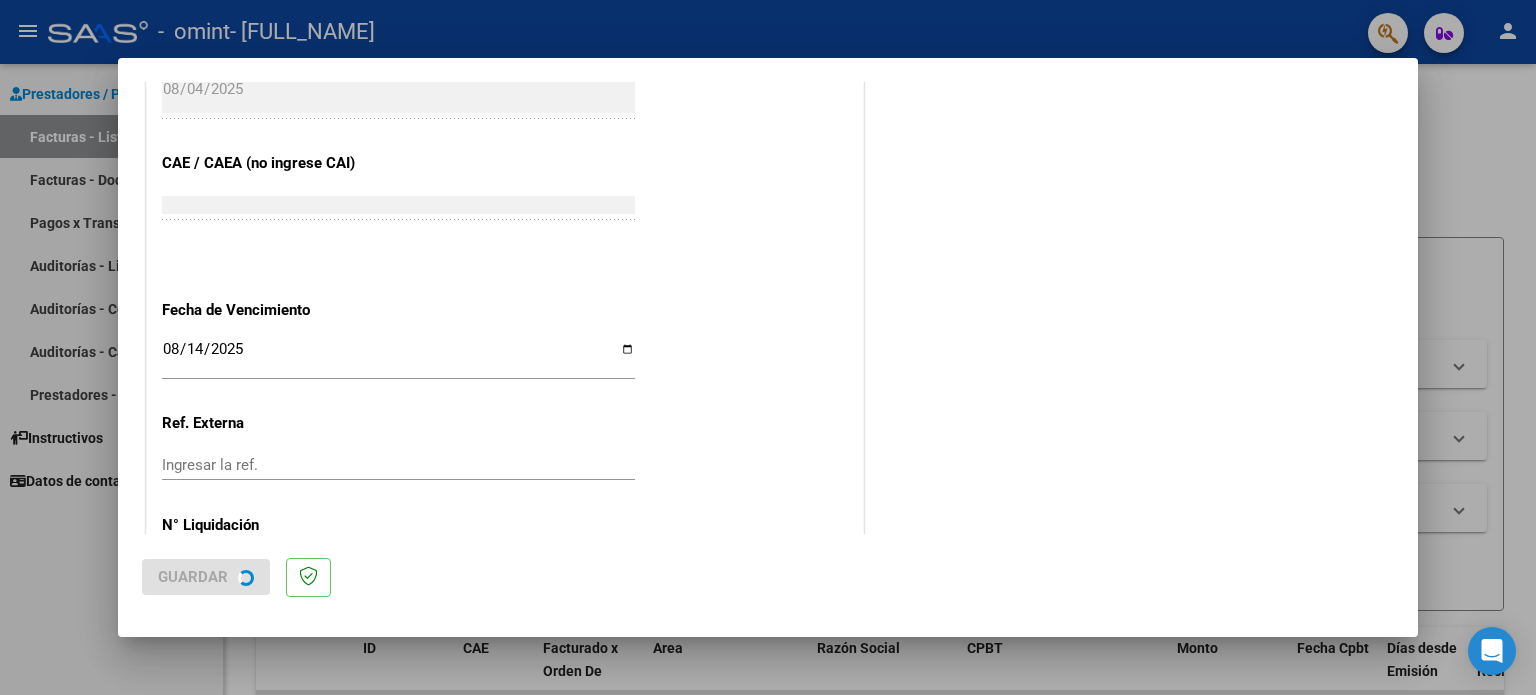scroll, scrollTop: 0, scrollLeft: 0, axis: both 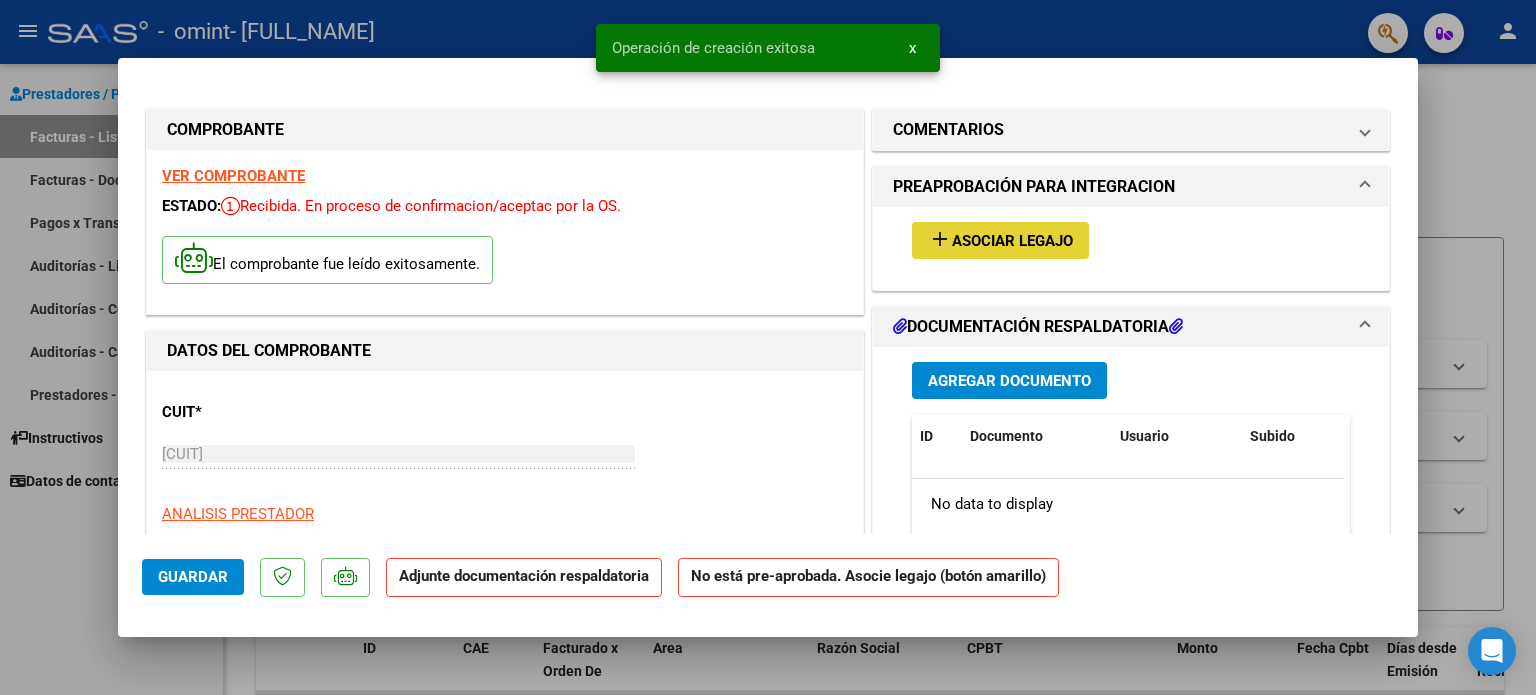 click on "Asociar Legajo" at bounding box center [1012, 241] 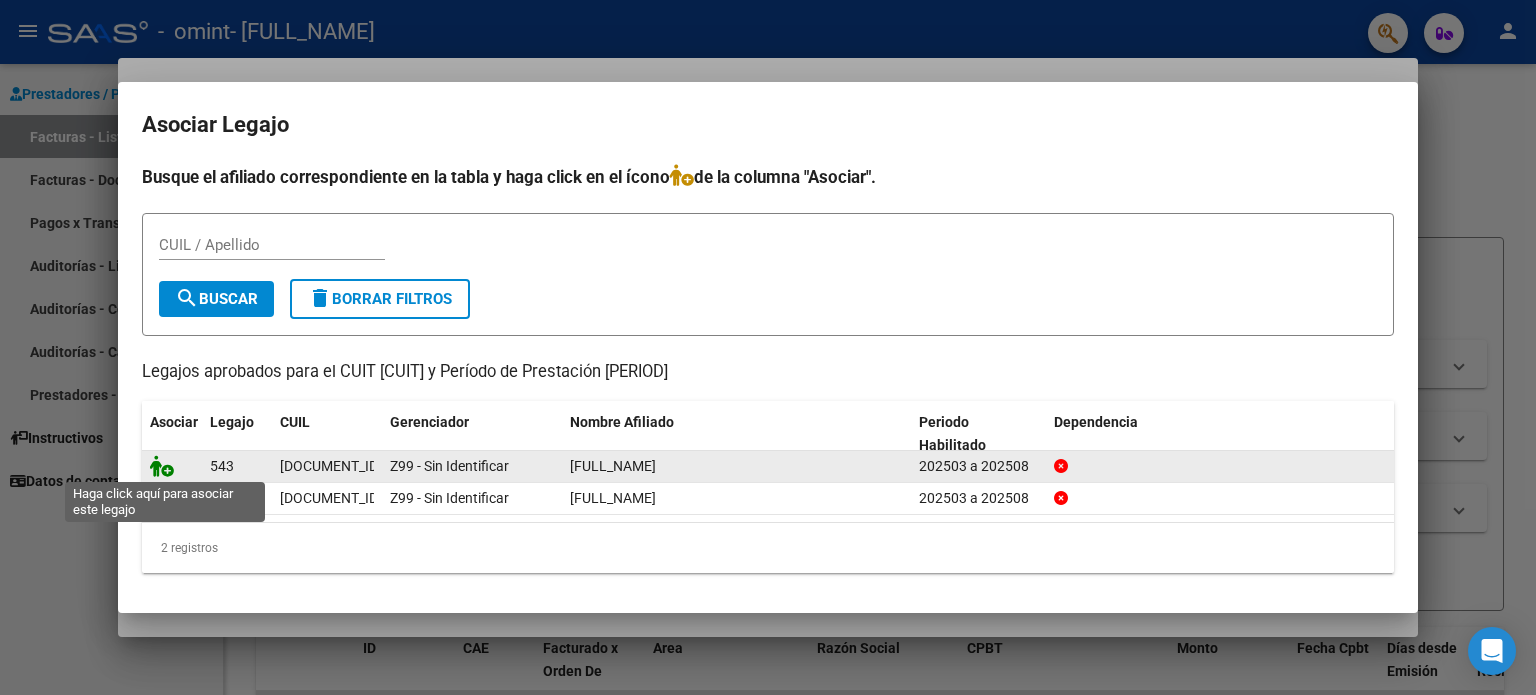 click 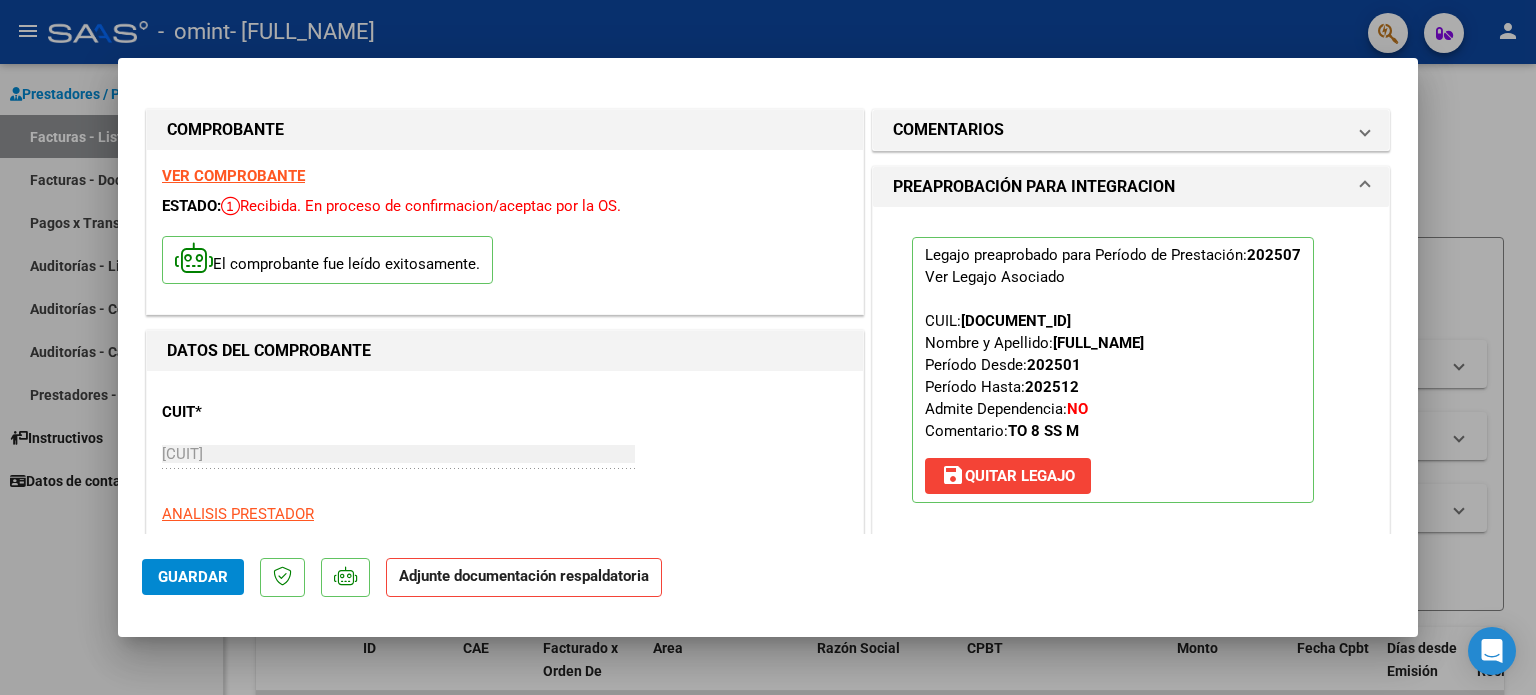 scroll, scrollTop: 395, scrollLeft: 0, axis: vertical 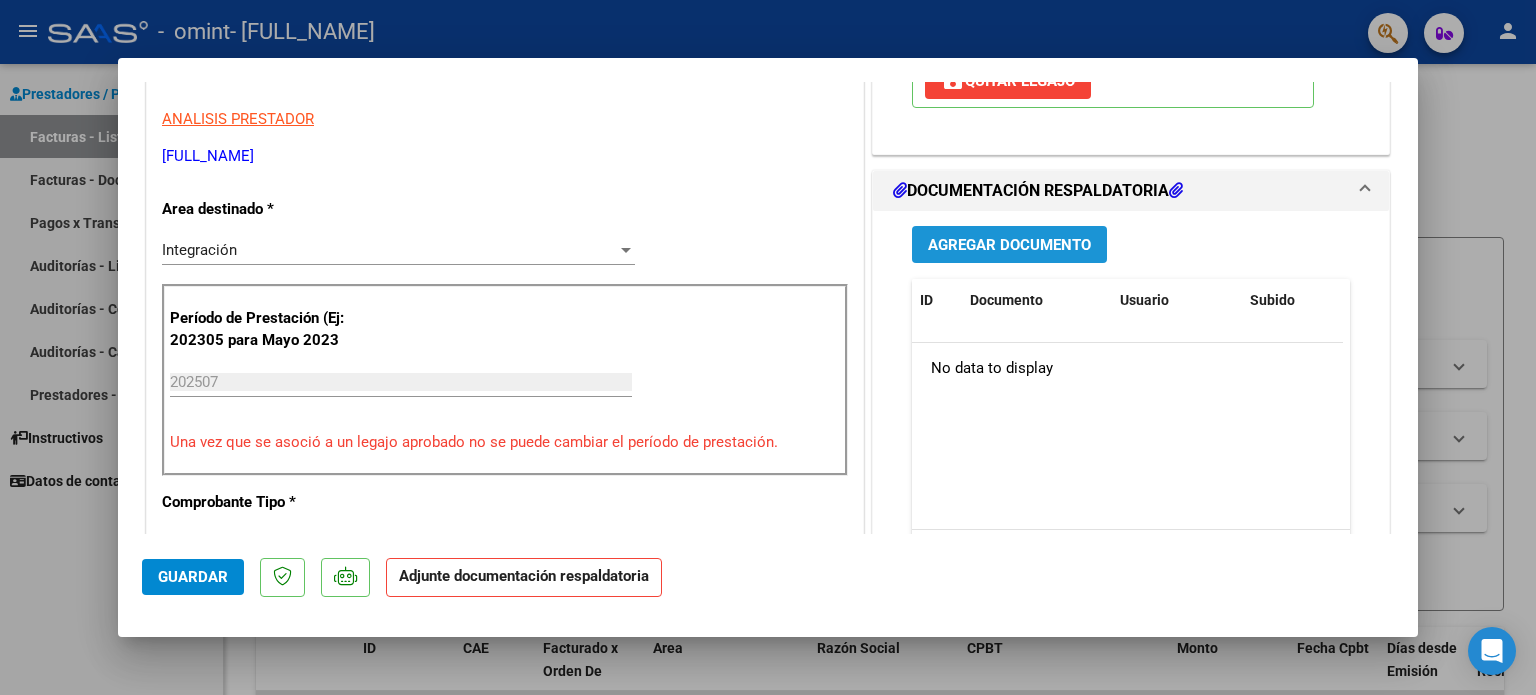 click on "Agregar Documento" at bounding box center (1009, 244) 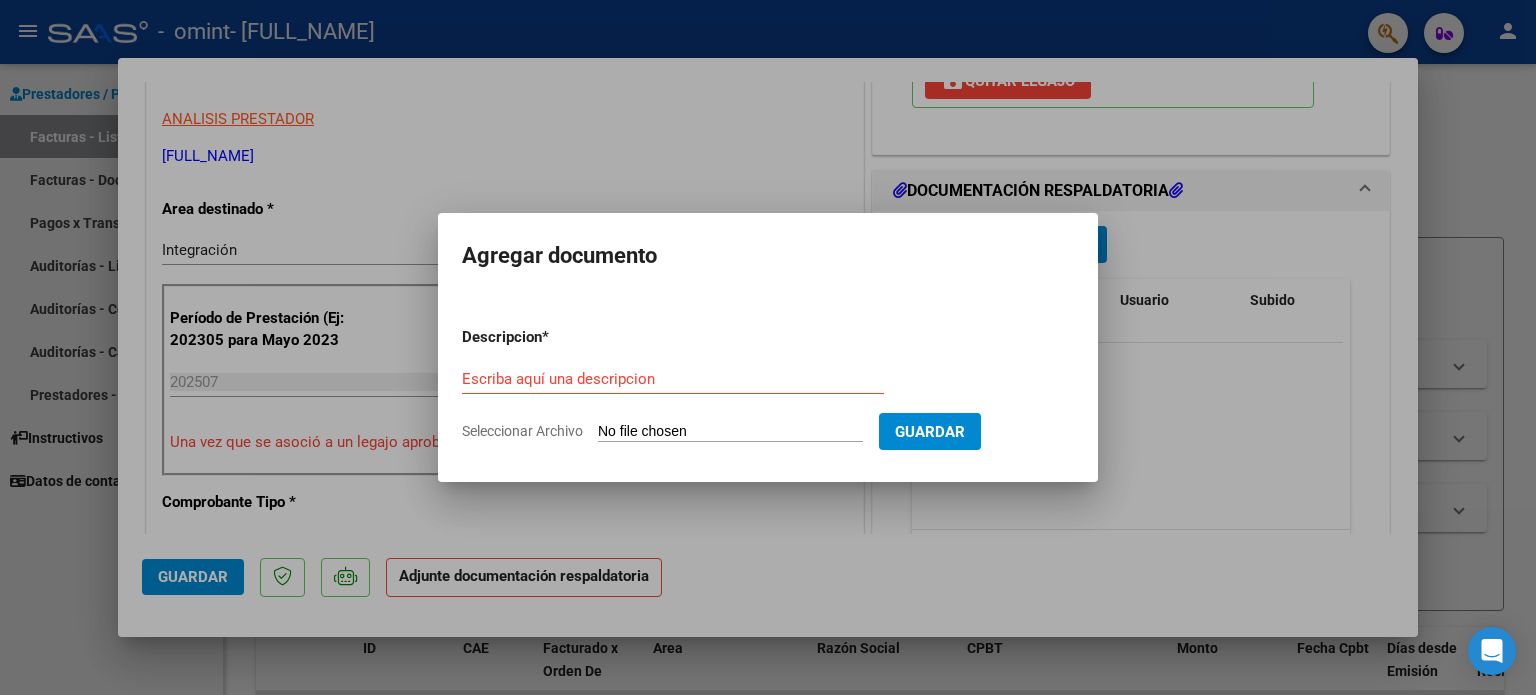 click on "Descripcion  *   Escriba aquí una descripcion  Seleccionar Archivo Guardar" at bounding box center [768, 384] 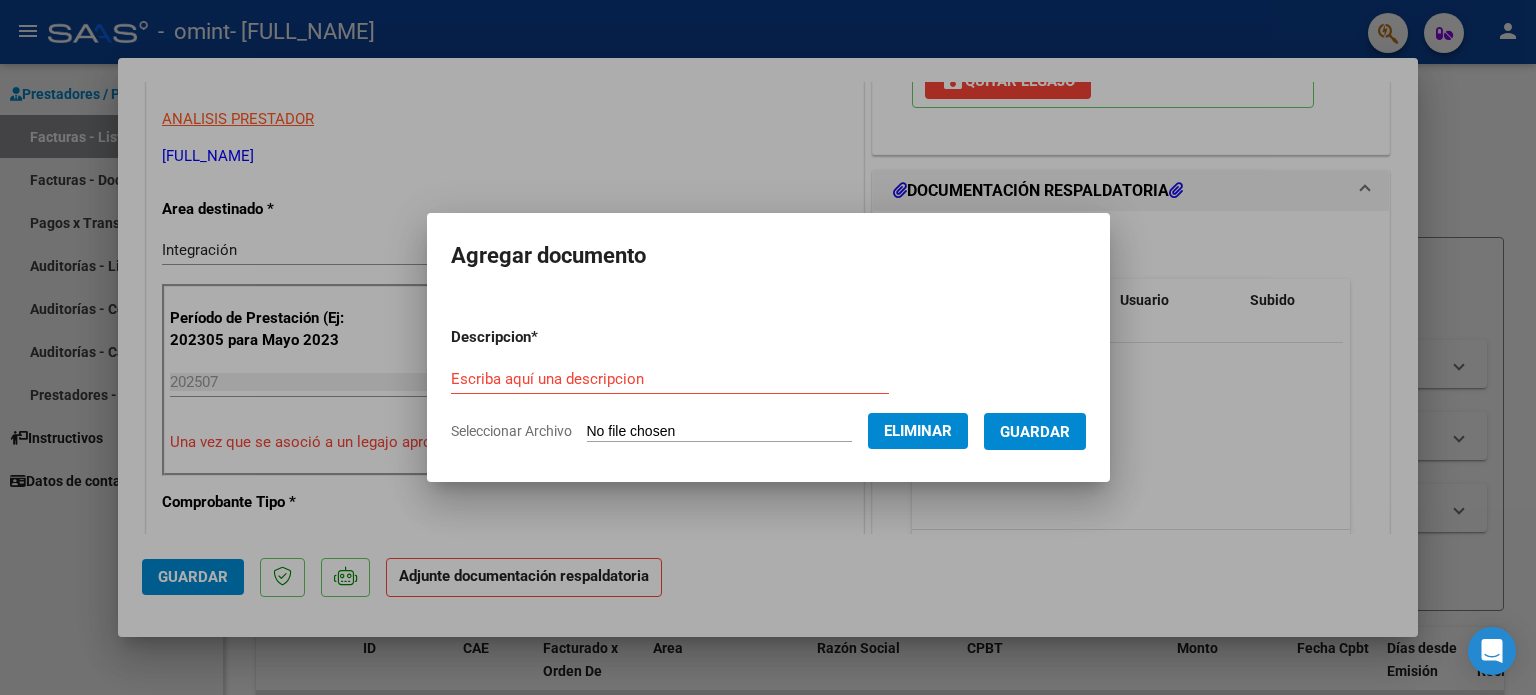 click on "Descripcion  *   Escriba aquí una descripcion  Seleccionar Archivo Eliminar Guardar" at bounding box center (768, 384) 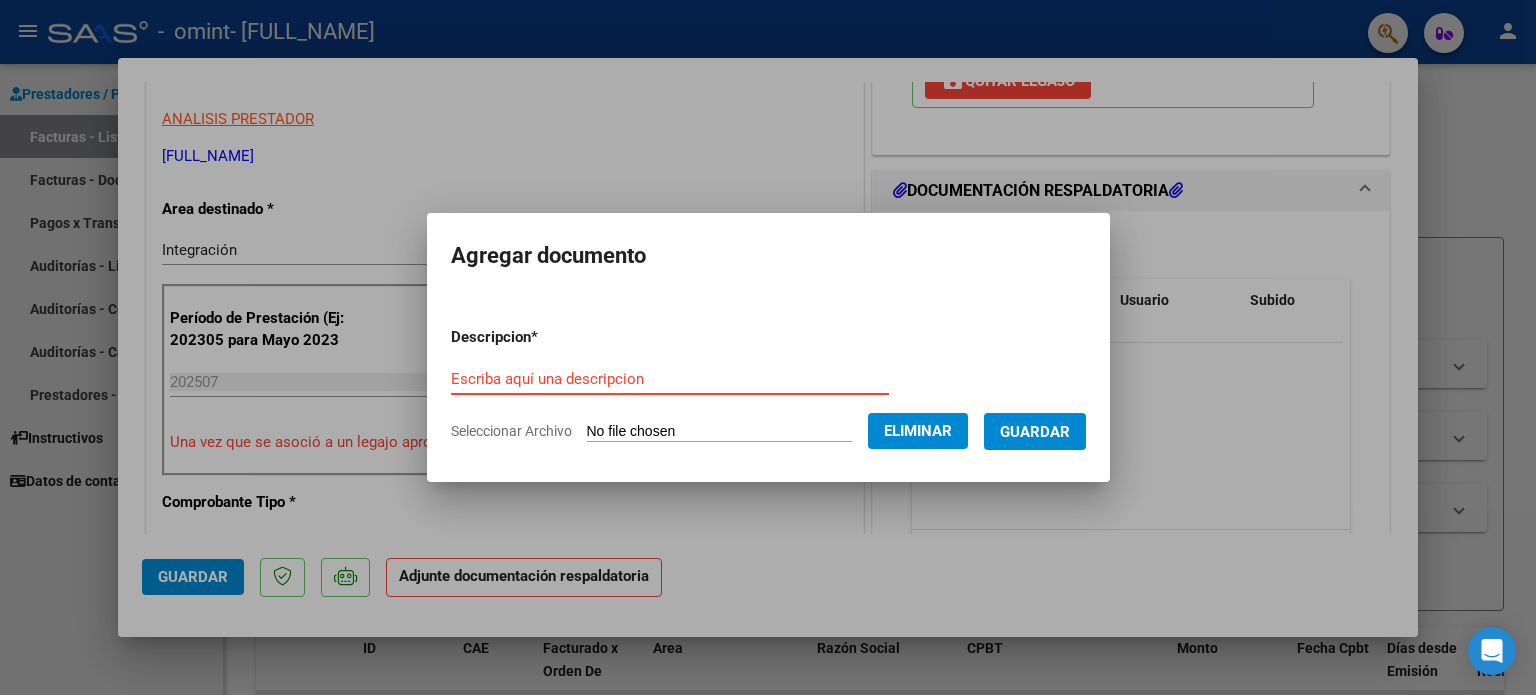 click on "Escriba aquí una descripcion" at bounding box center [670, 379] 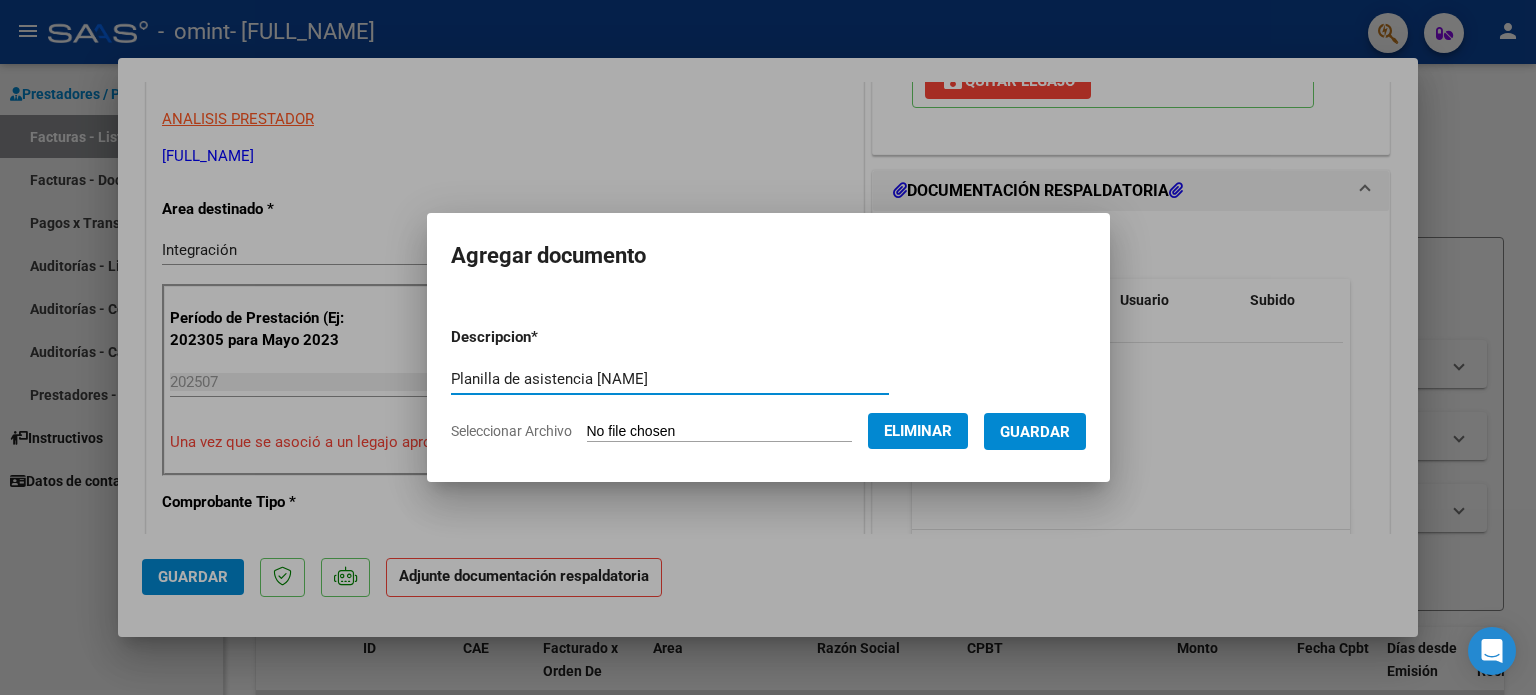 type on "Planilla de asistencia [NAME]" 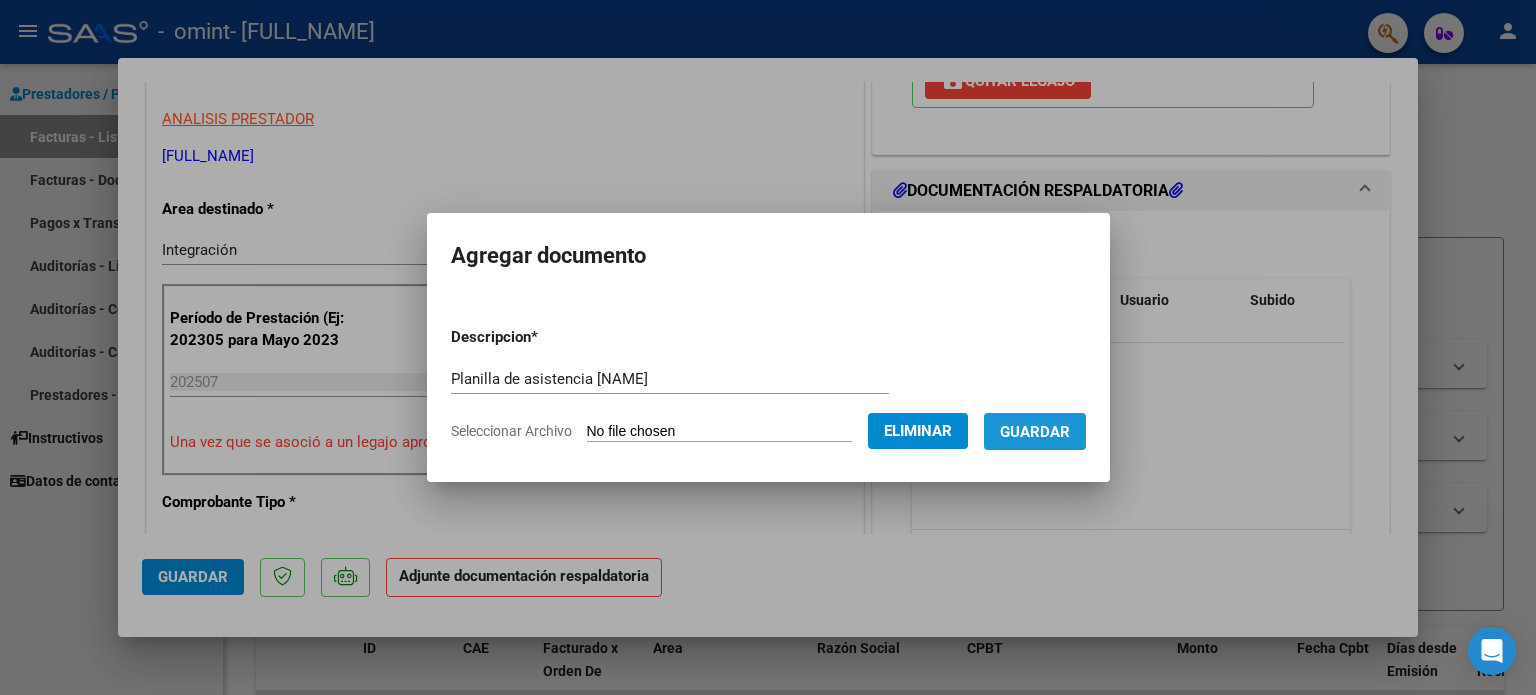 click on "Guardar" at bounding box center [1035, 432] 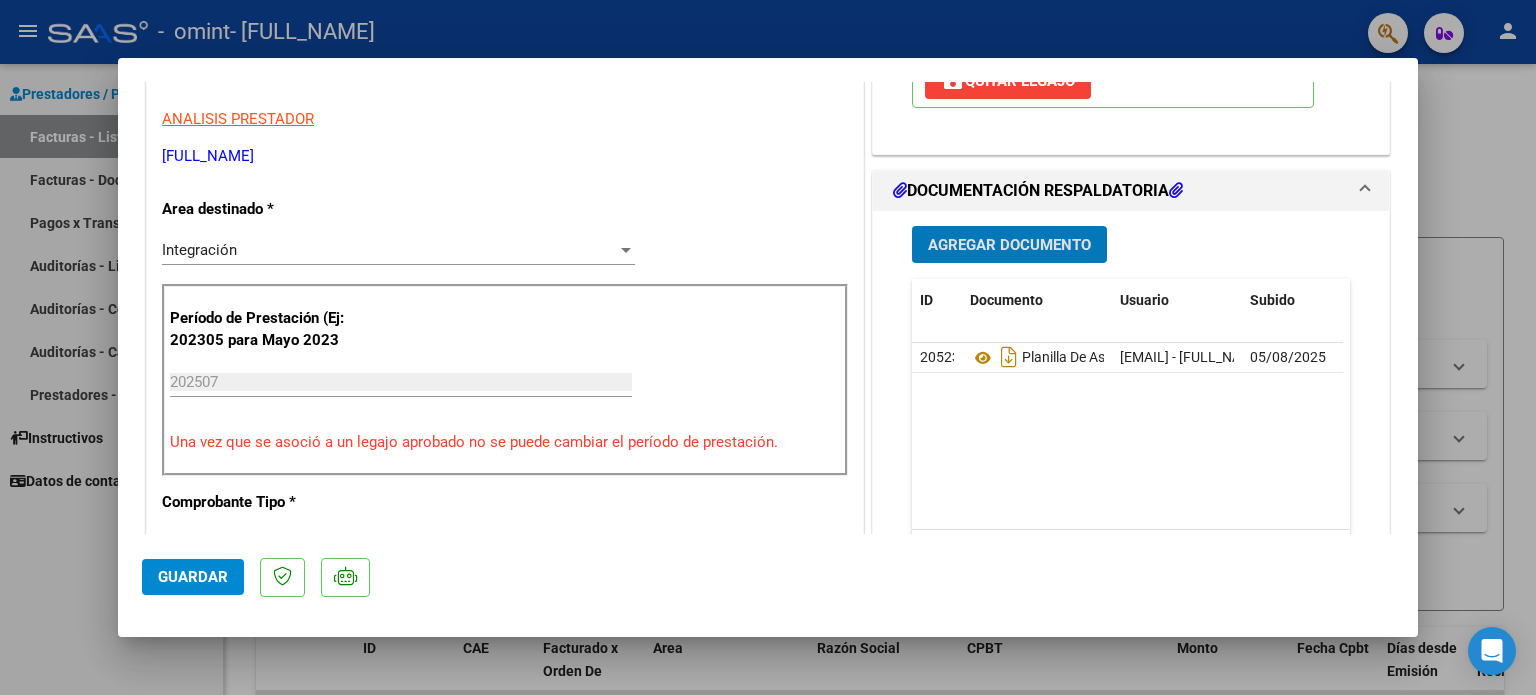 click on "Guardar" 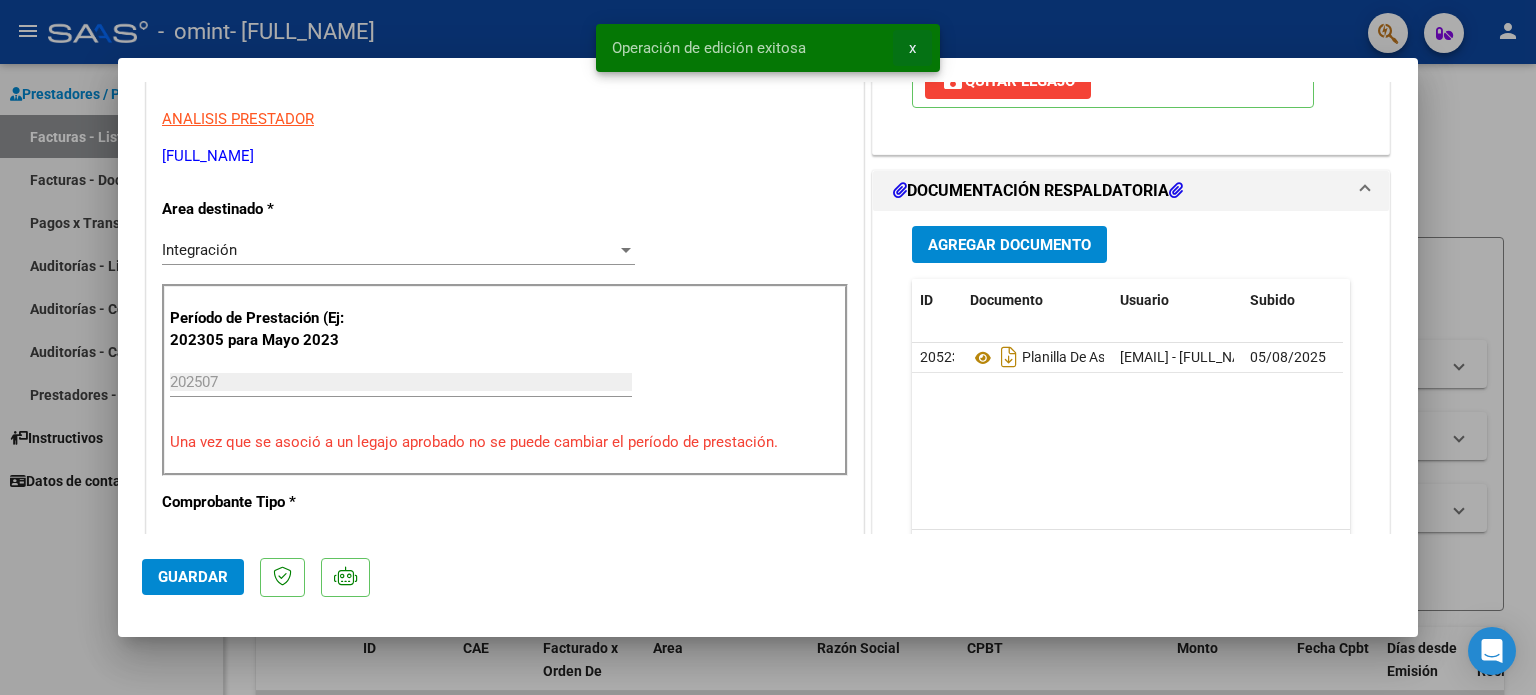 click on "x" at bounding box center (912, 48) 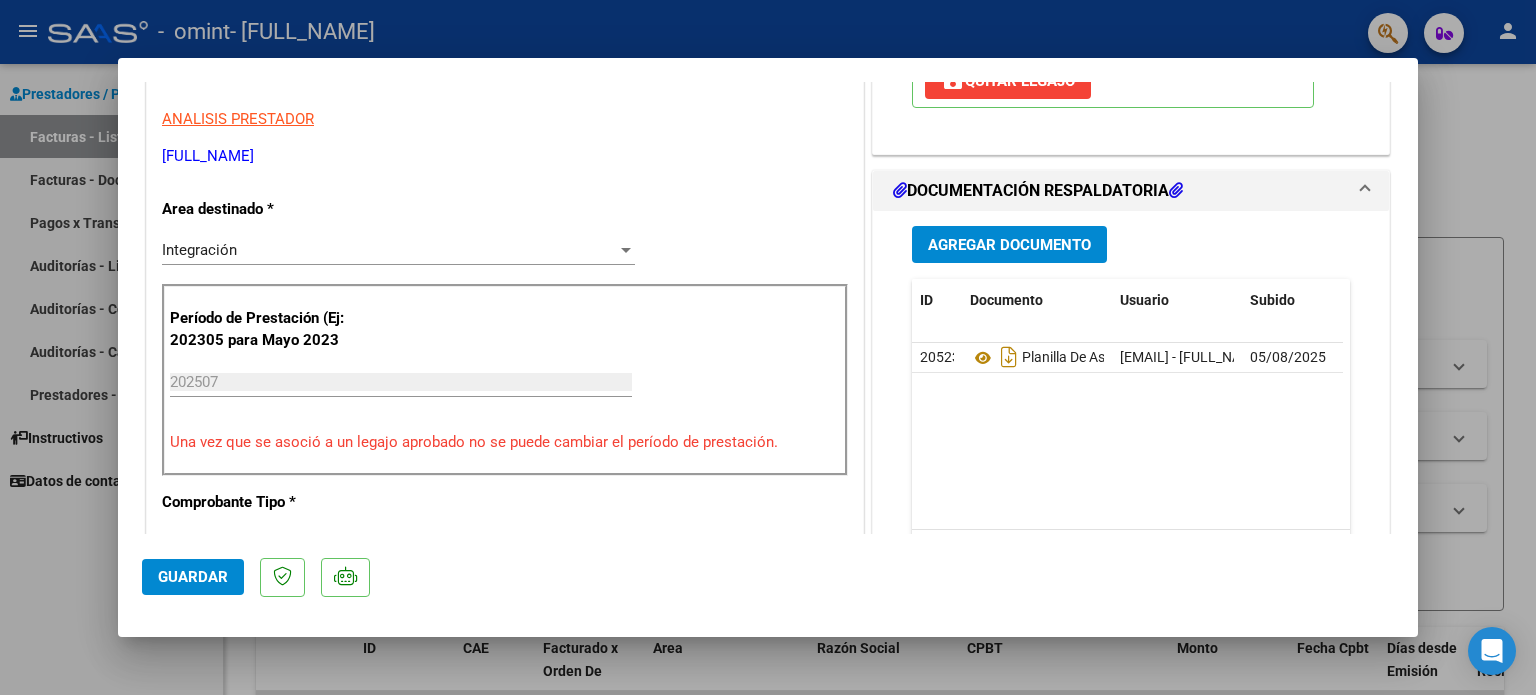 click at bounding box center [768, 347] 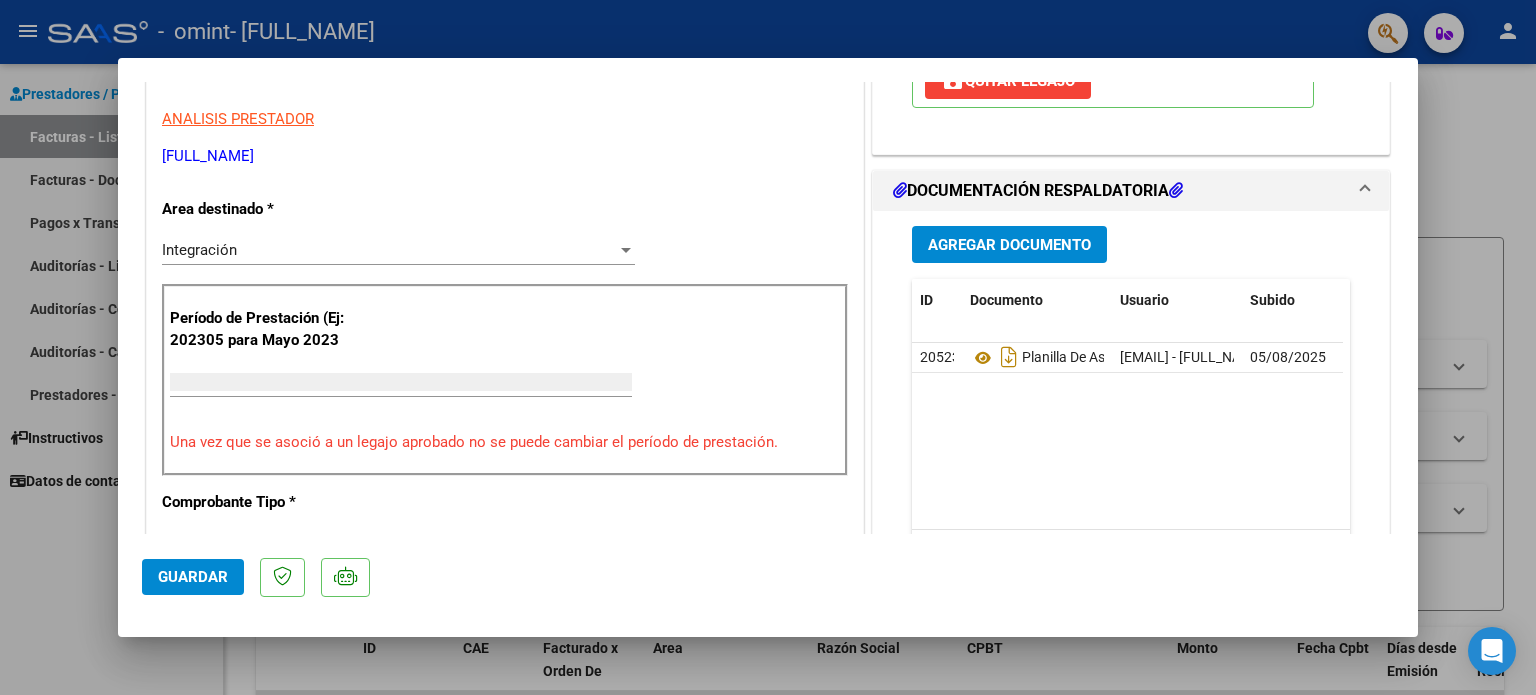 scroll, scrollTop: 0, scrollLeft: 0, axis: both 